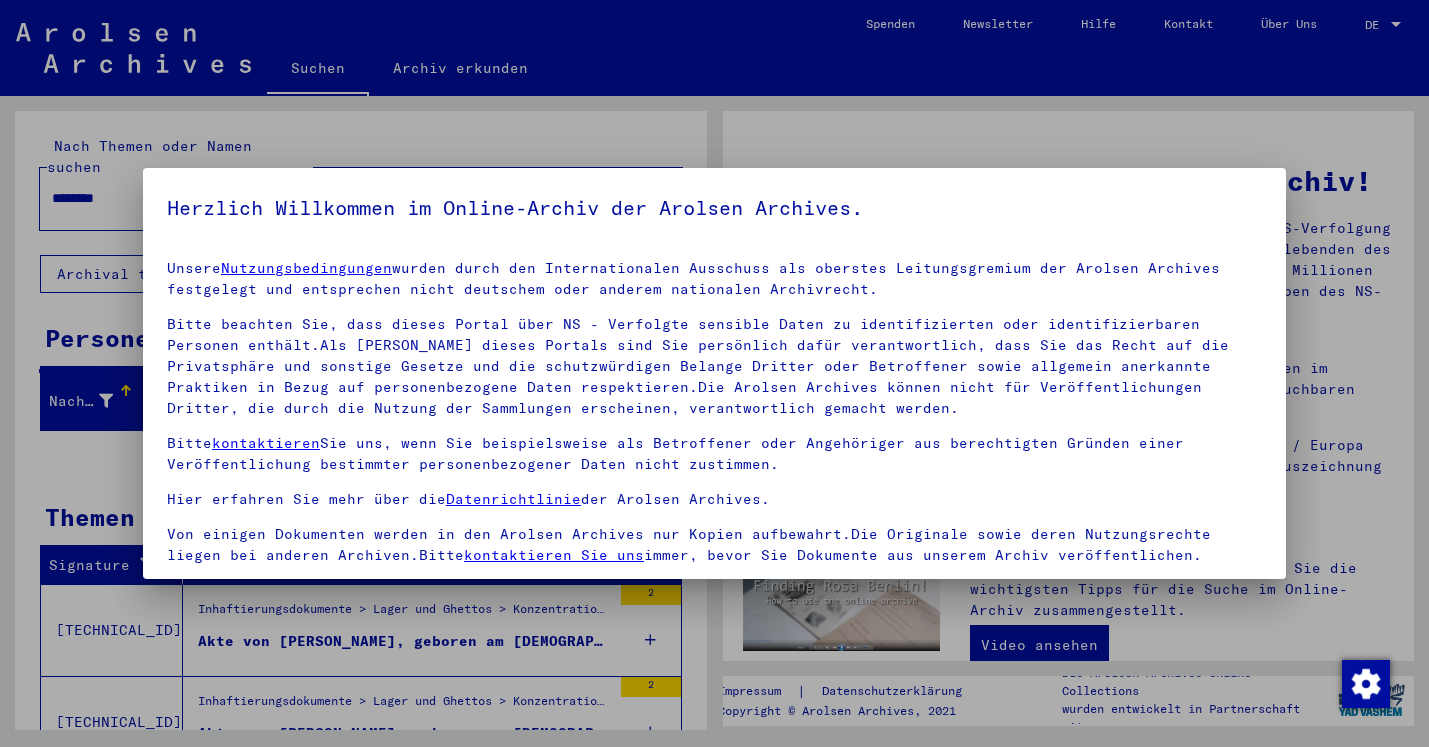 scroll, scrollTop: 0, scrollLeft: 0, axis: both 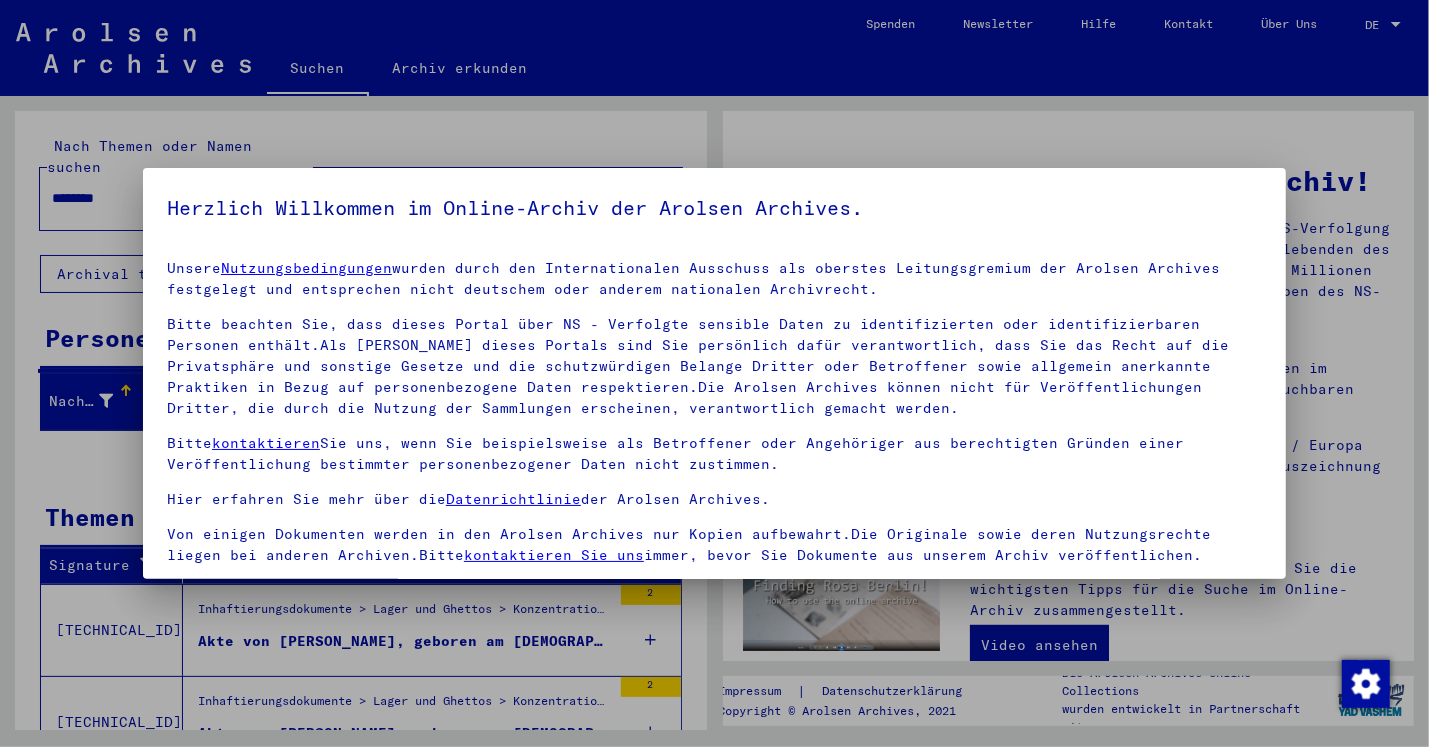 click on "Bitte beachten Sie, dass dieses Portal über NS - Verfolgte sensible Daten zu identifizierten oder identifizierbaren Personen enthält.Als [PERSON_NAME] dieses Portals sind Sie persönlich dafür verantwortlich, dass Sie das Recht auf die Privatsphäre und sonstige Gesetze und die schutzwürdigen Belange Dritter oder Betroffener sowie allgemein anerkannte Praktiken in Bezug auf personenbezogene Daten respektieren.Die Arolsen Archives können nicht für Veröffentlichungen Dritter, die durch die Nutzung der Sammlungen erscheinen, verantwortlich gemacht werden." at bounding box center [714, 366] 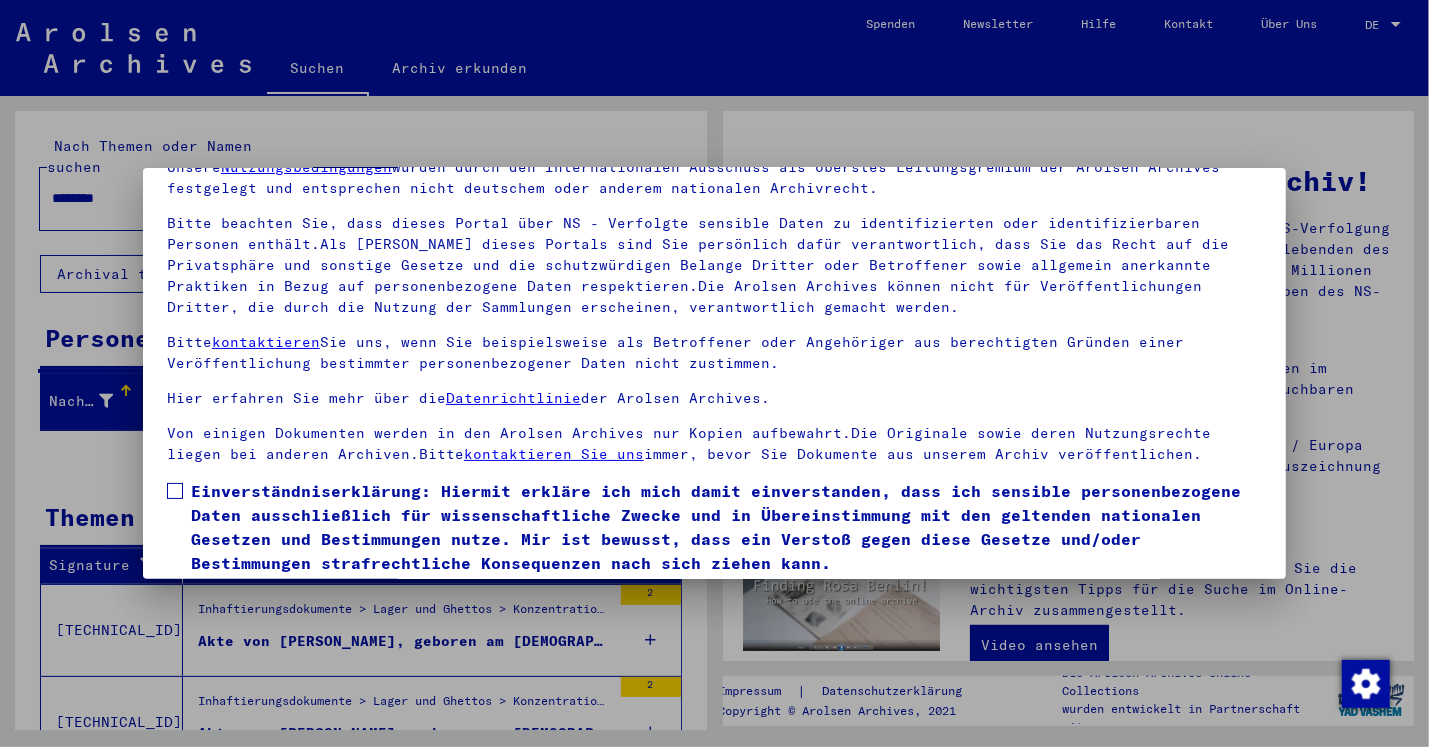 scroll, scrollTop: 170, scrollLeft: 0, axis: vertical 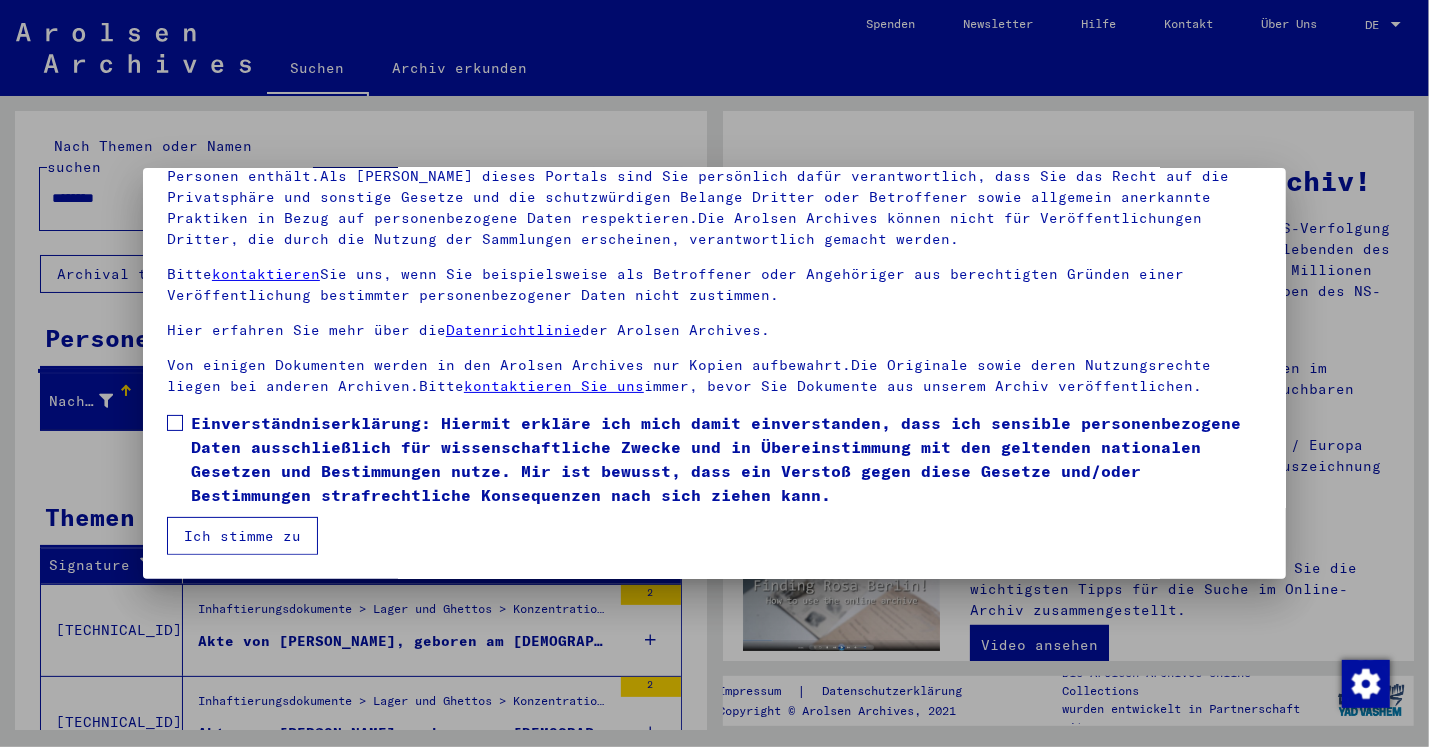 click at bounding box center (175, 423) 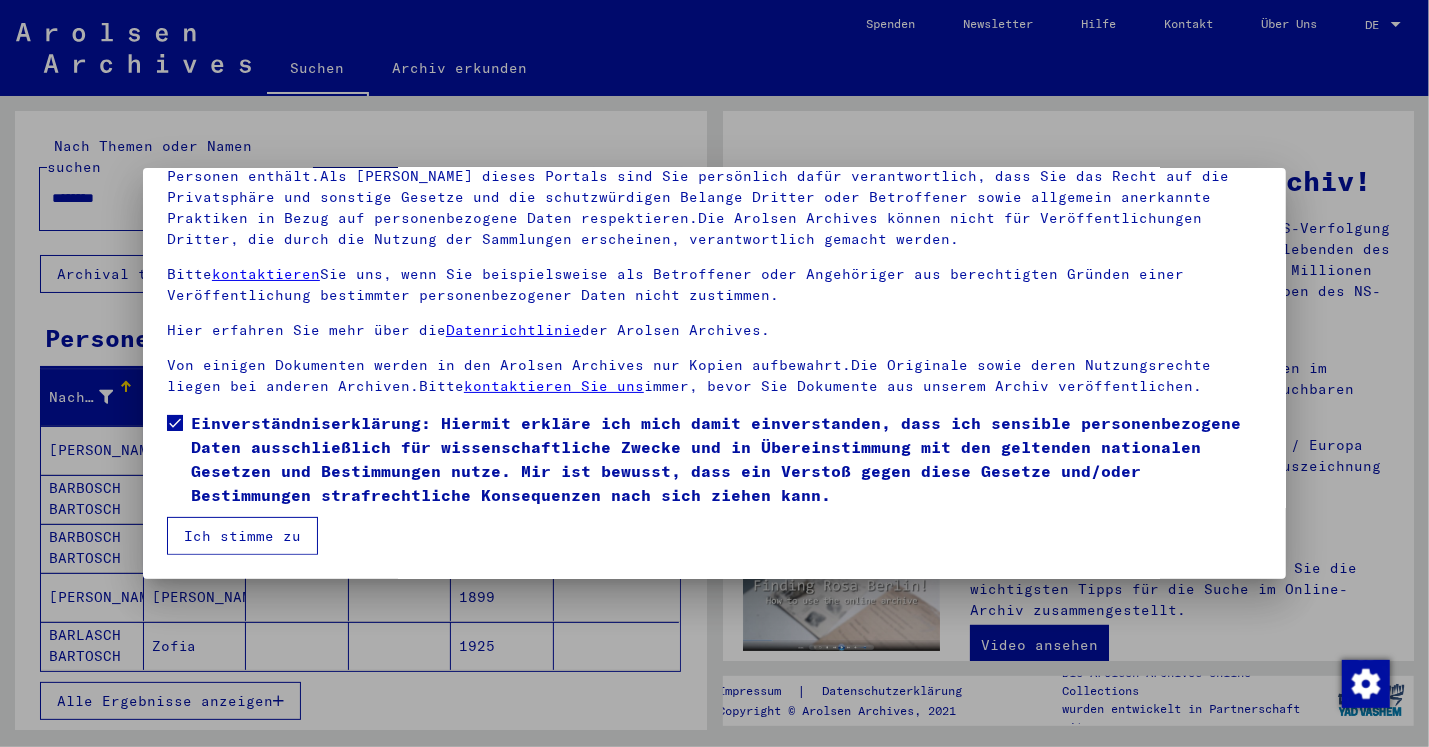 click on "Ich stimme zu" at bounding box center [242, 536] 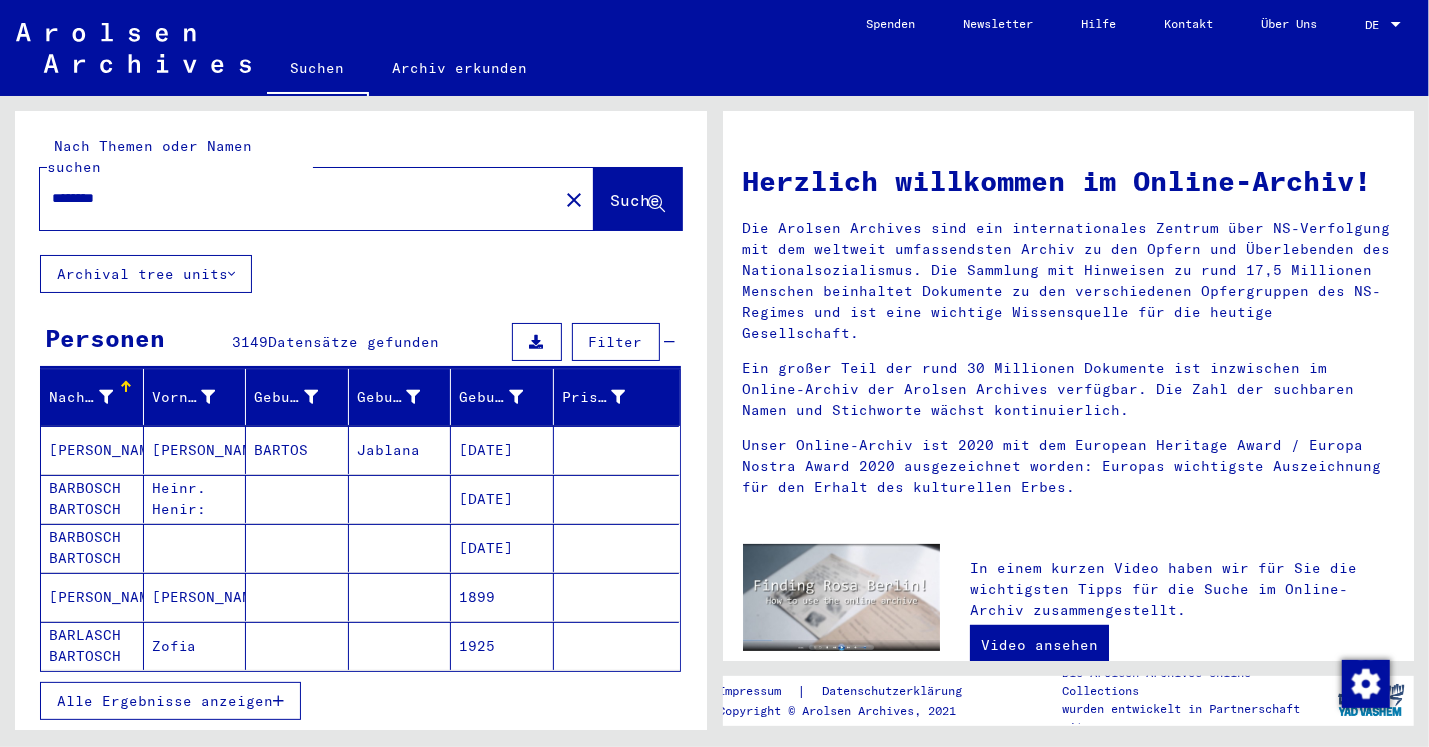 click on "Alle Ergebnisse anzeigen" at bounding box center [170, 701] 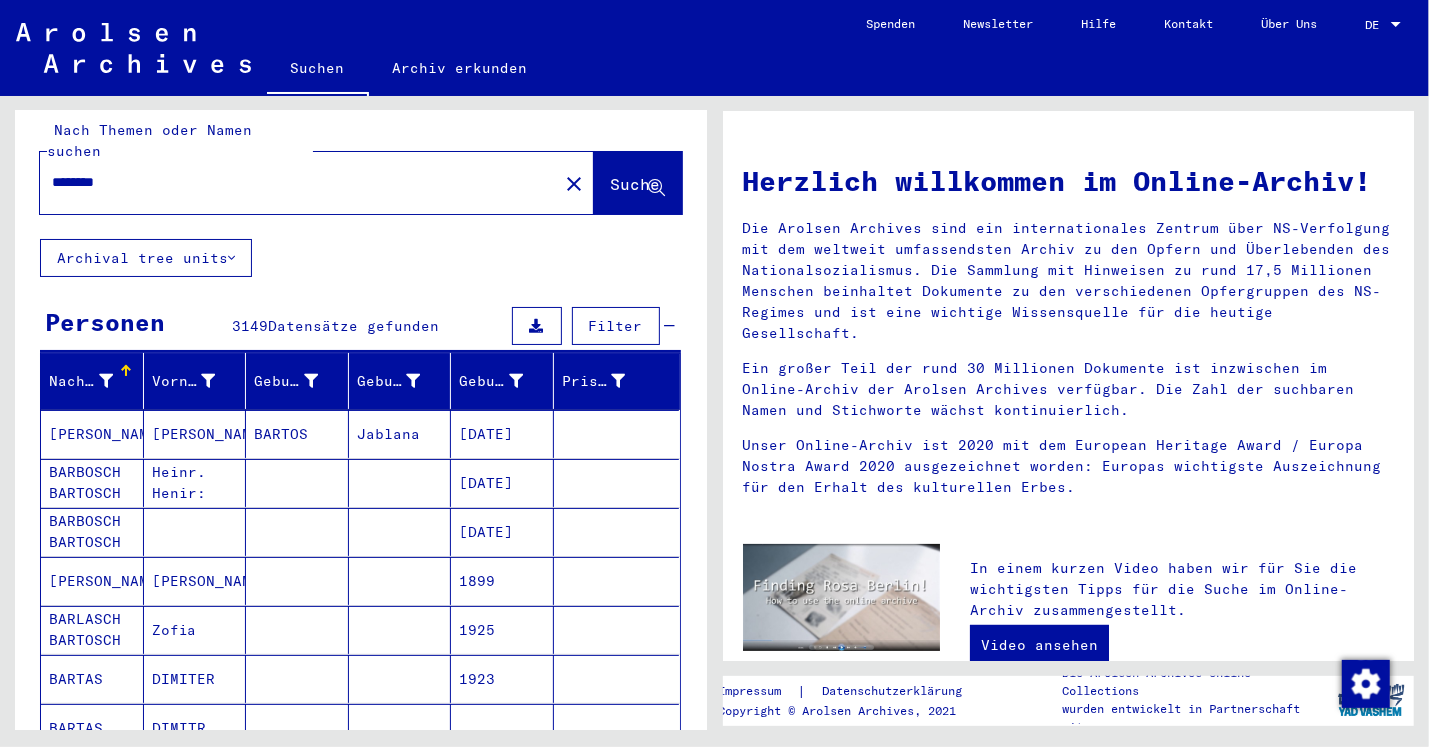 scroll, scrollTop: 0, scrollLeft: 0, axis: both 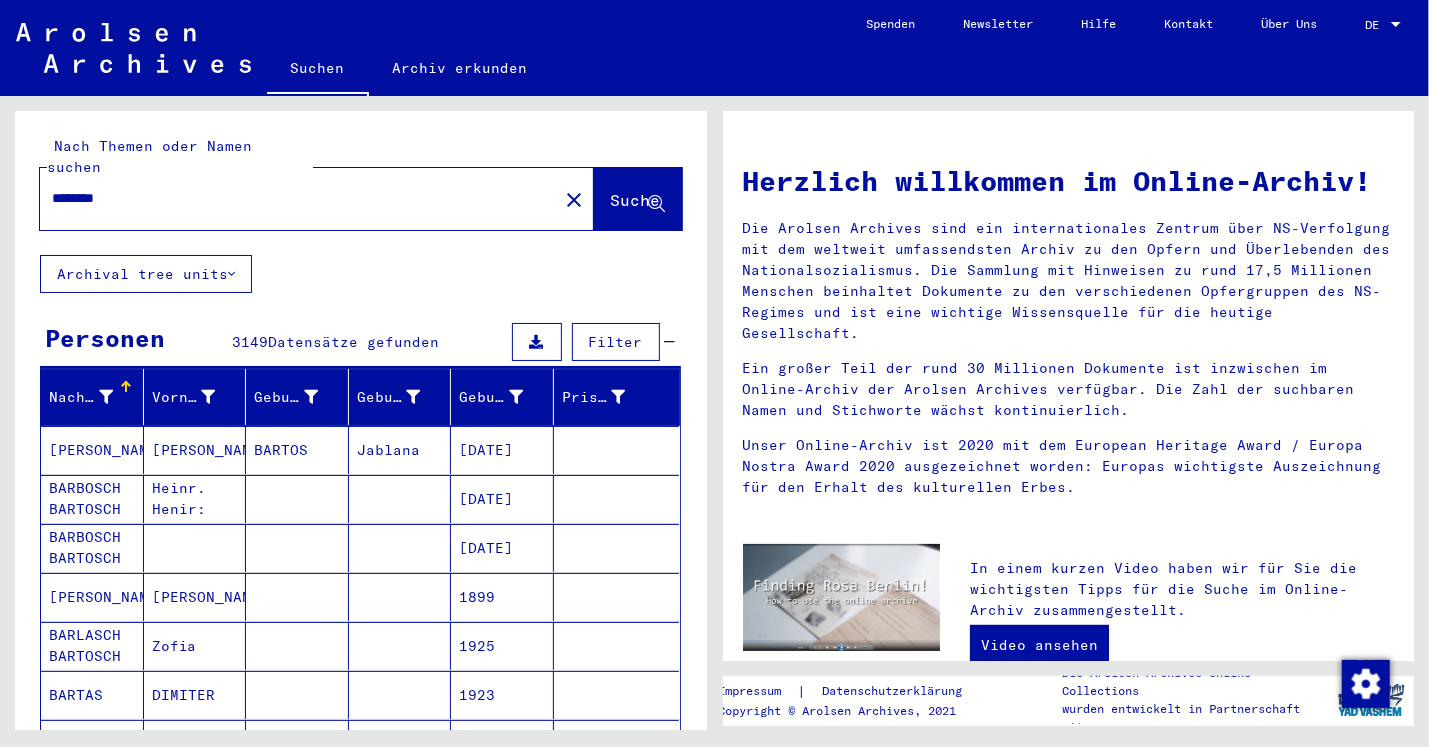 click on "********" at bounding box center [293, 198] 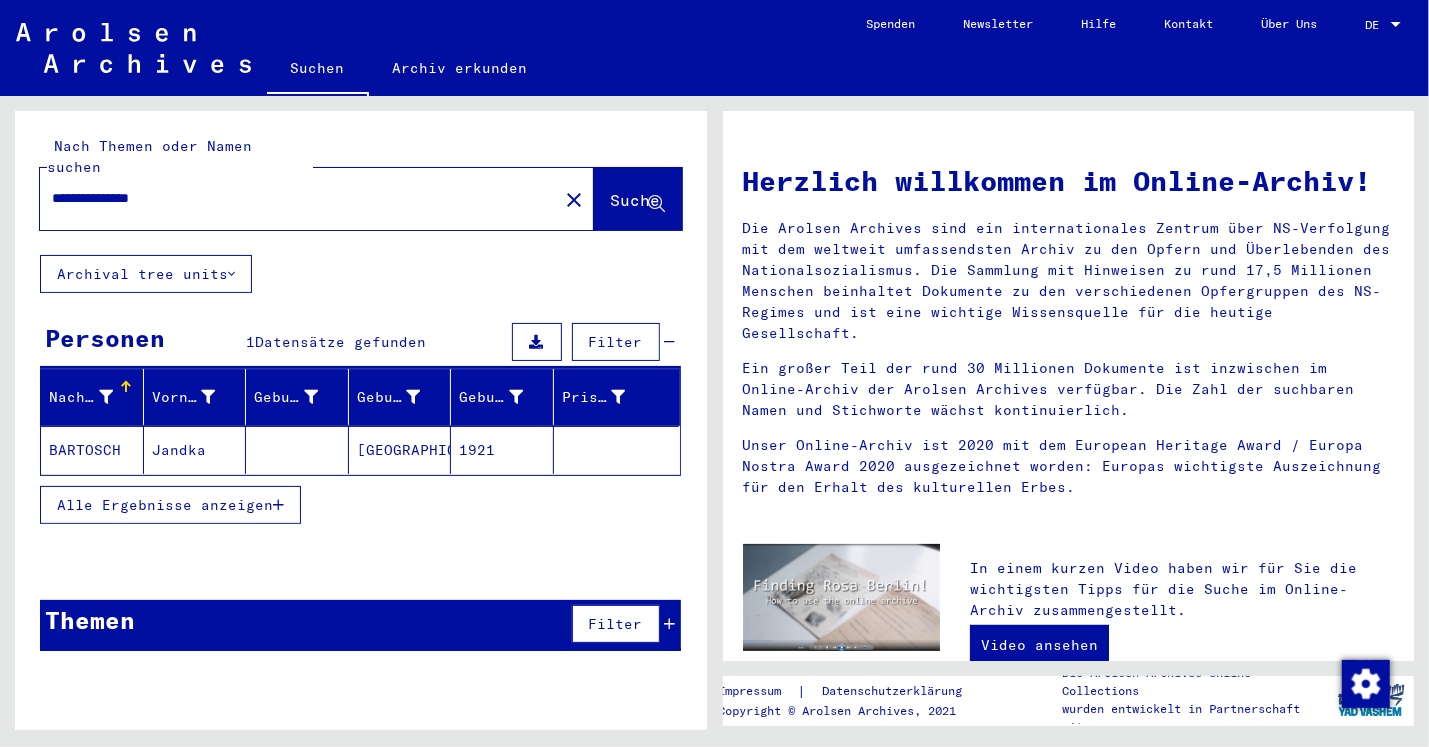 click on "BARTOSCH" 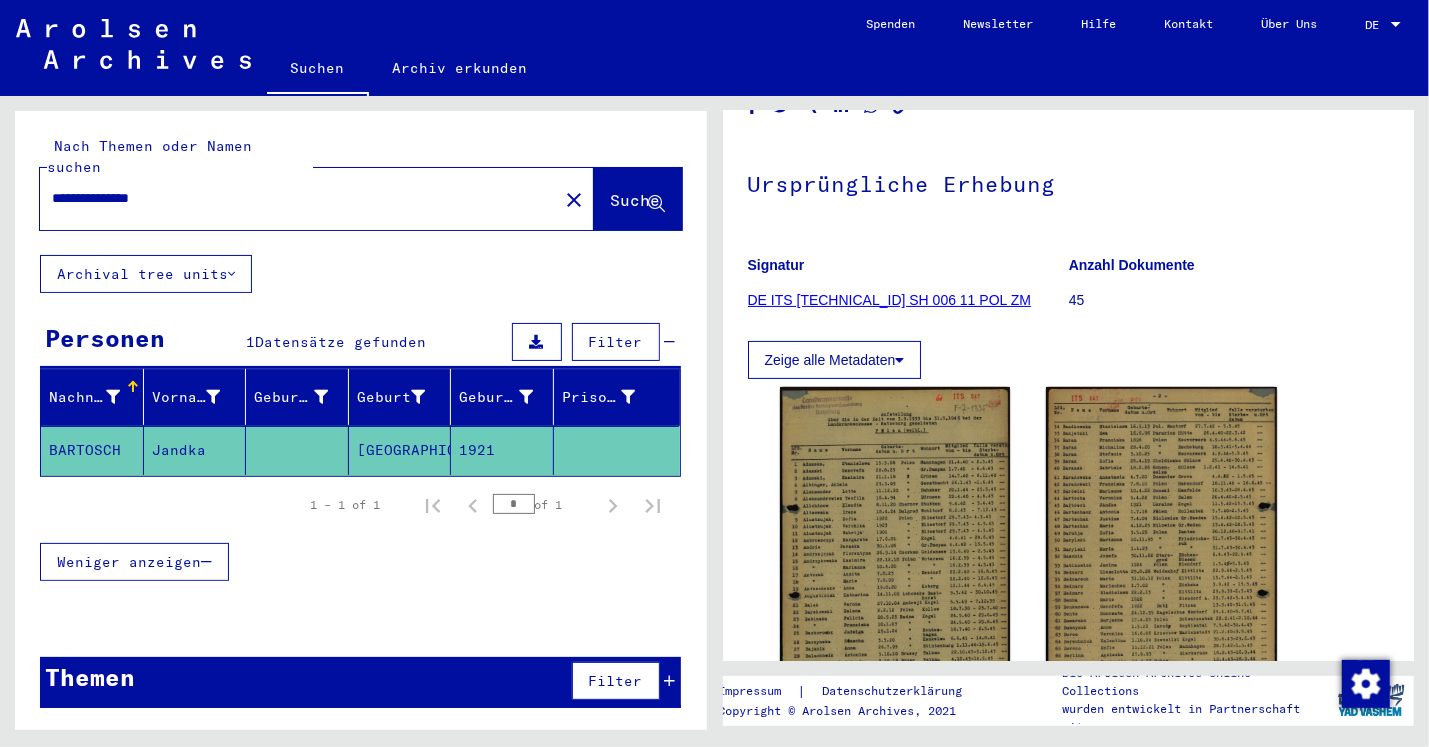 scroll, scrollTop: 205, scrollLeft: 0, axis: vertical 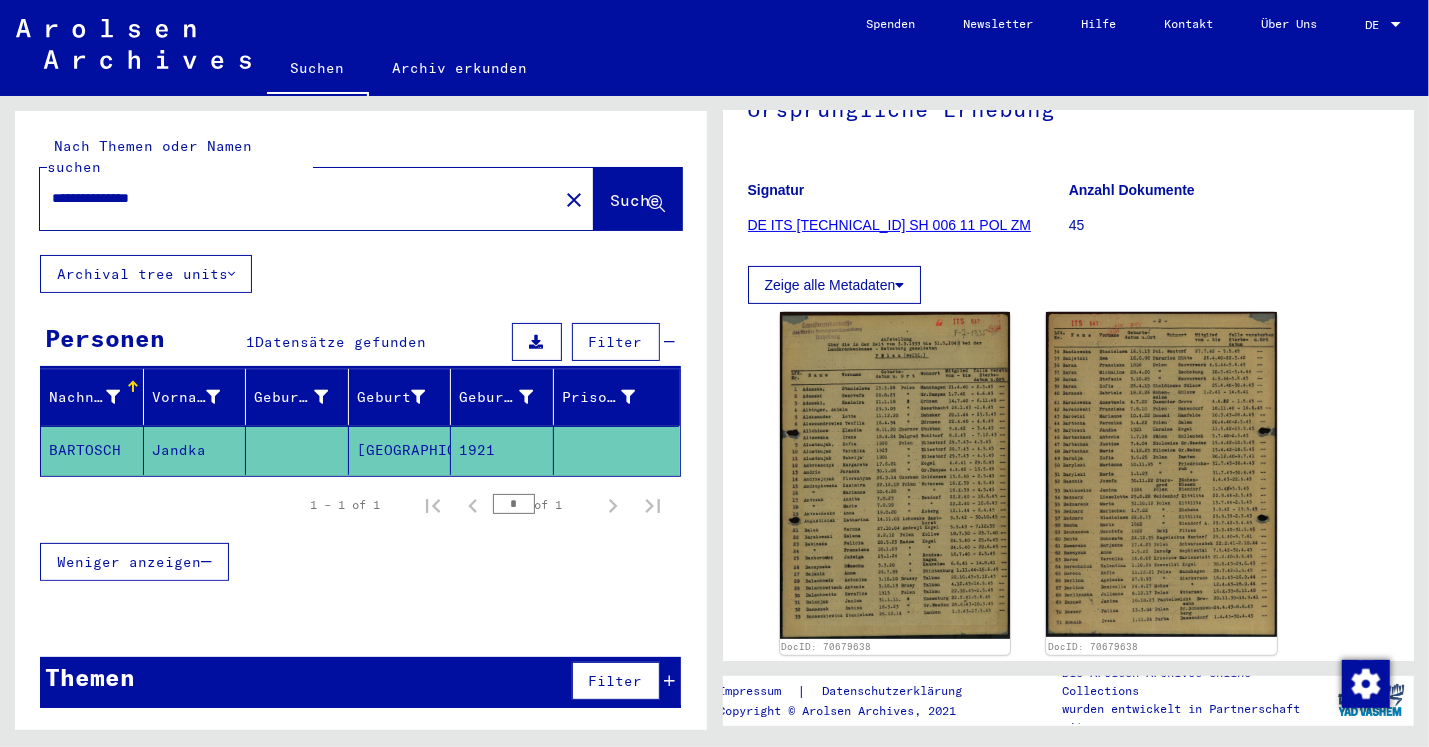 drag, startPoint x: 134, startPoint y: 183, endPoint x: 211, endPoint y: 184, distance: 77.00649 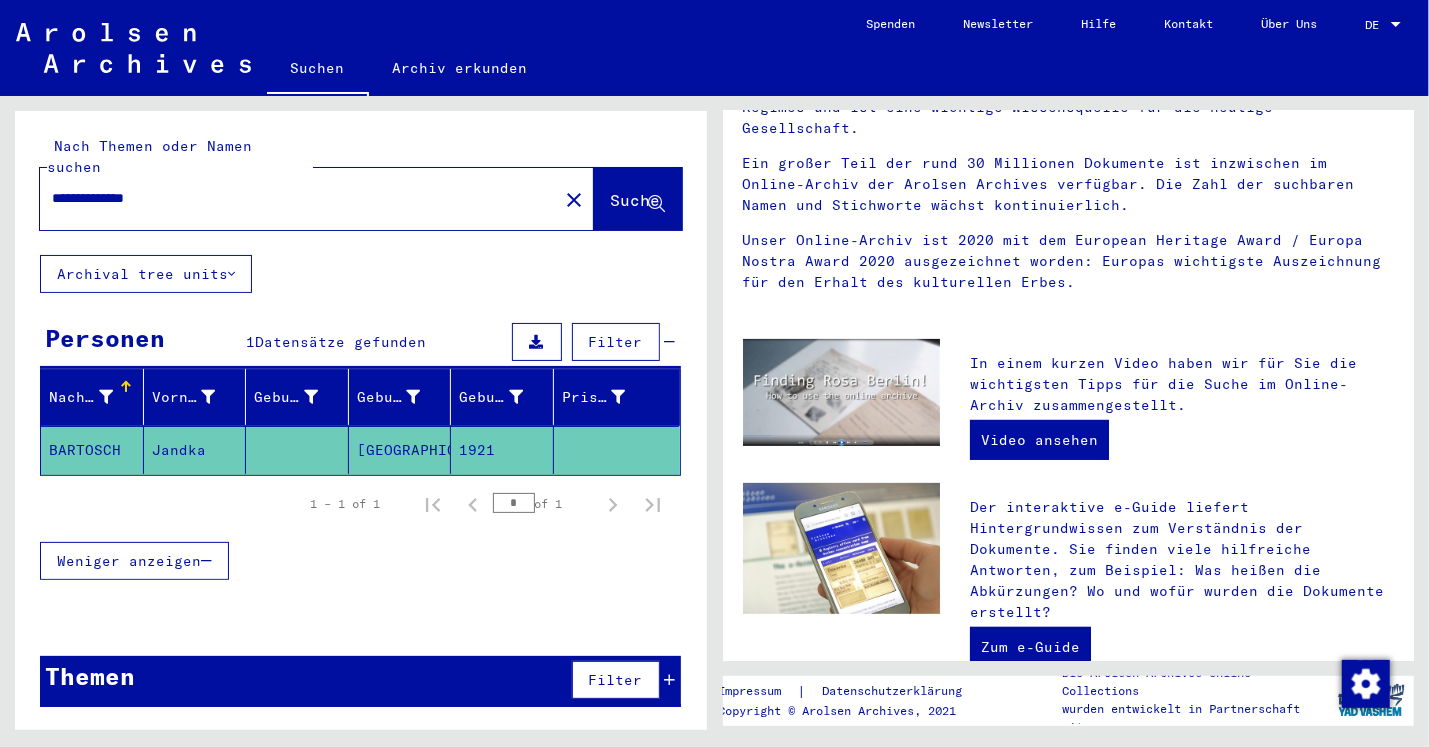 scroll, scrollTop: 0, scrollLeft: 0, axis: both 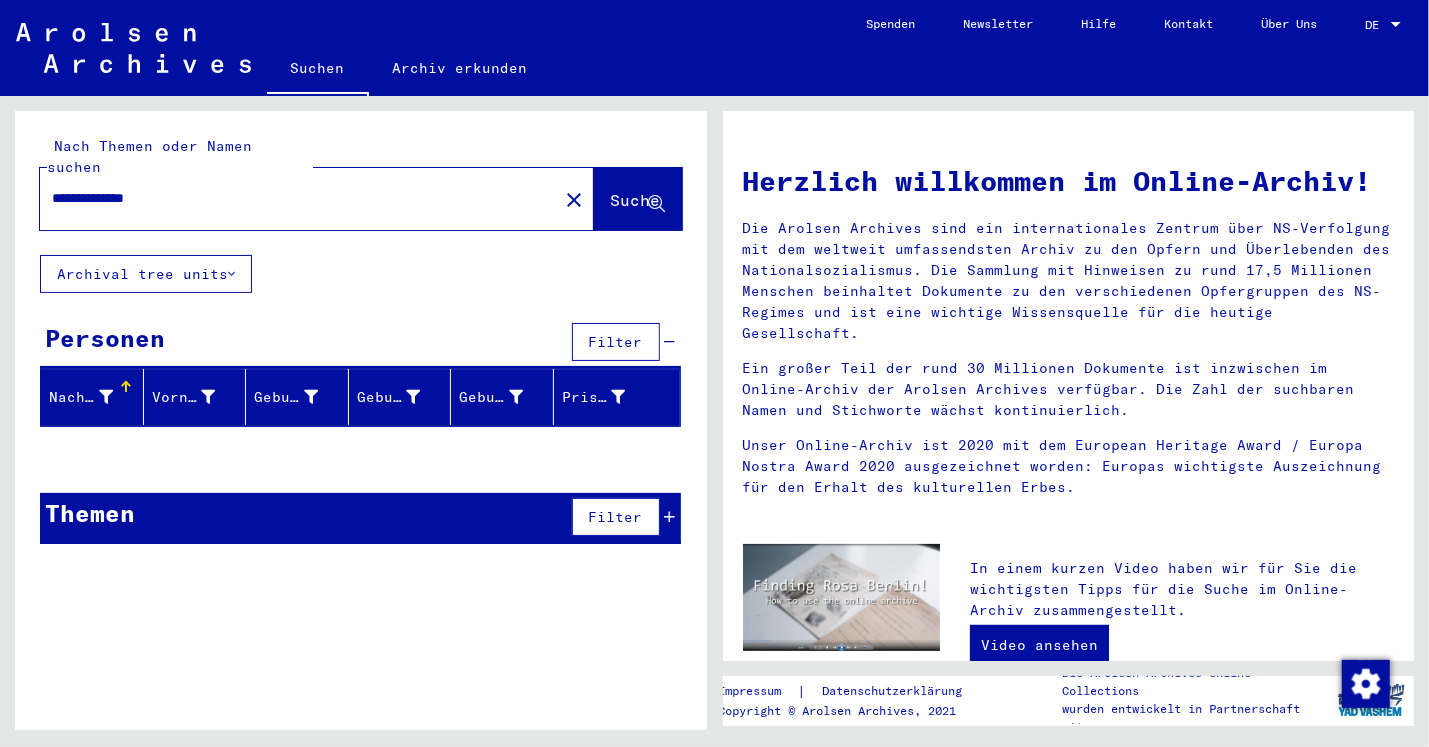 drag, startPoint x: 181, startPoint y: 173, endPoint x: 0, endPoint y: 171, distance: 181.01105 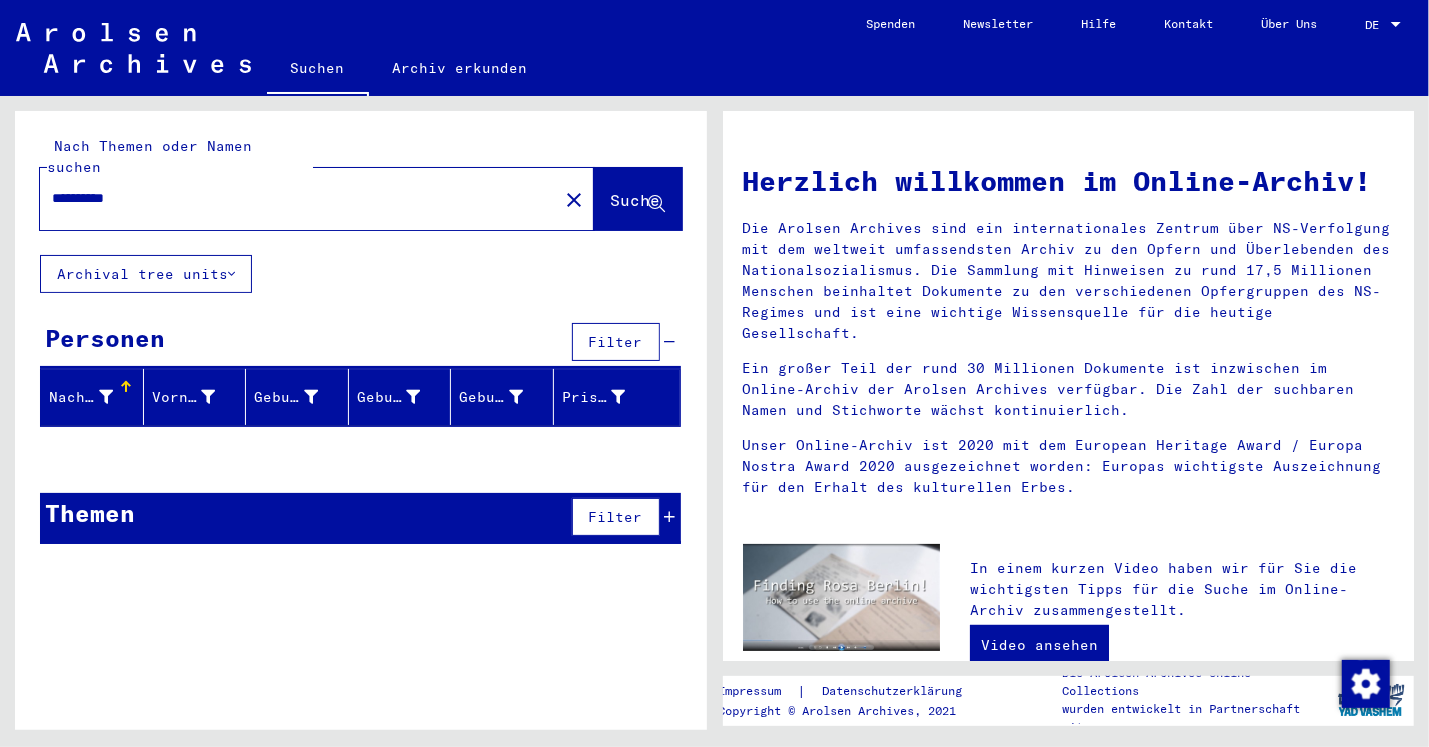 type on "**********" 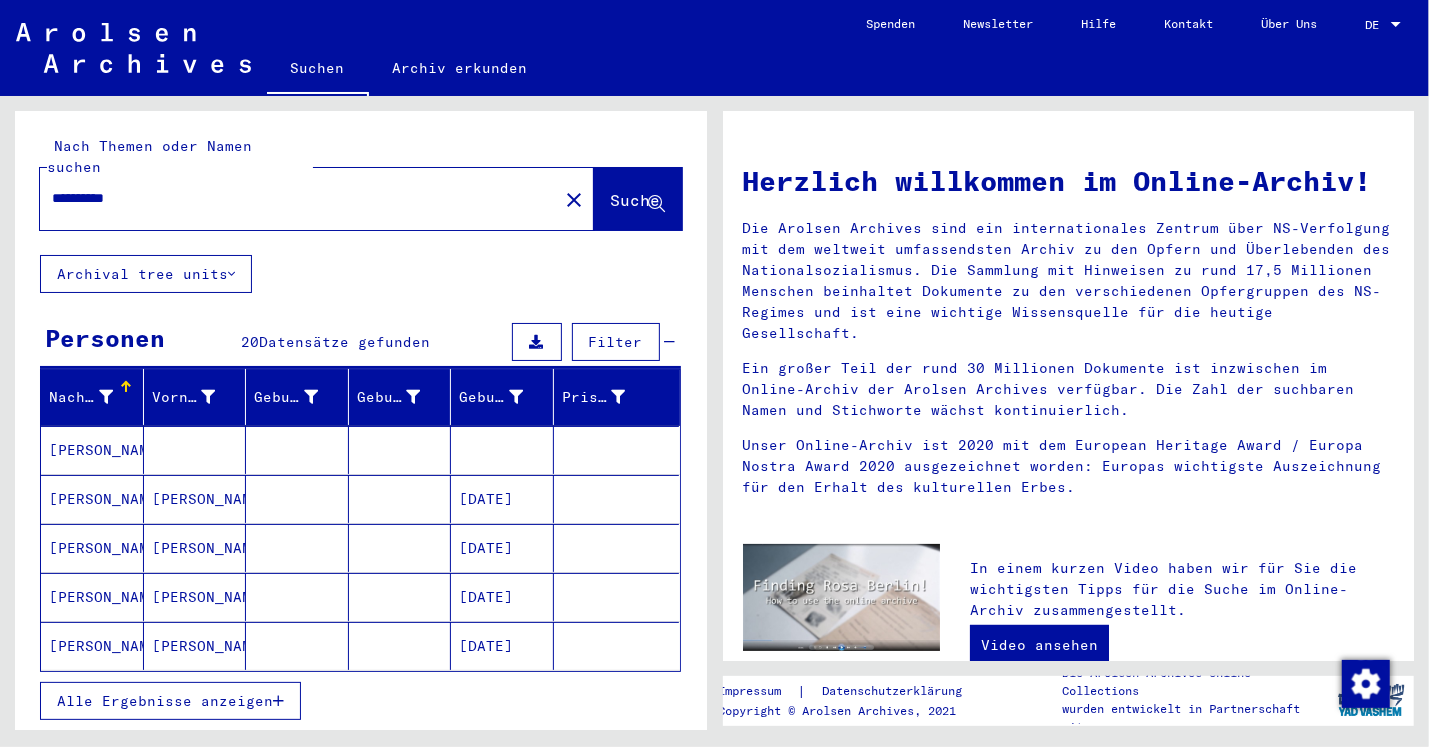 click on "[PERSON_NAME]" at bounding box center (92, 499) 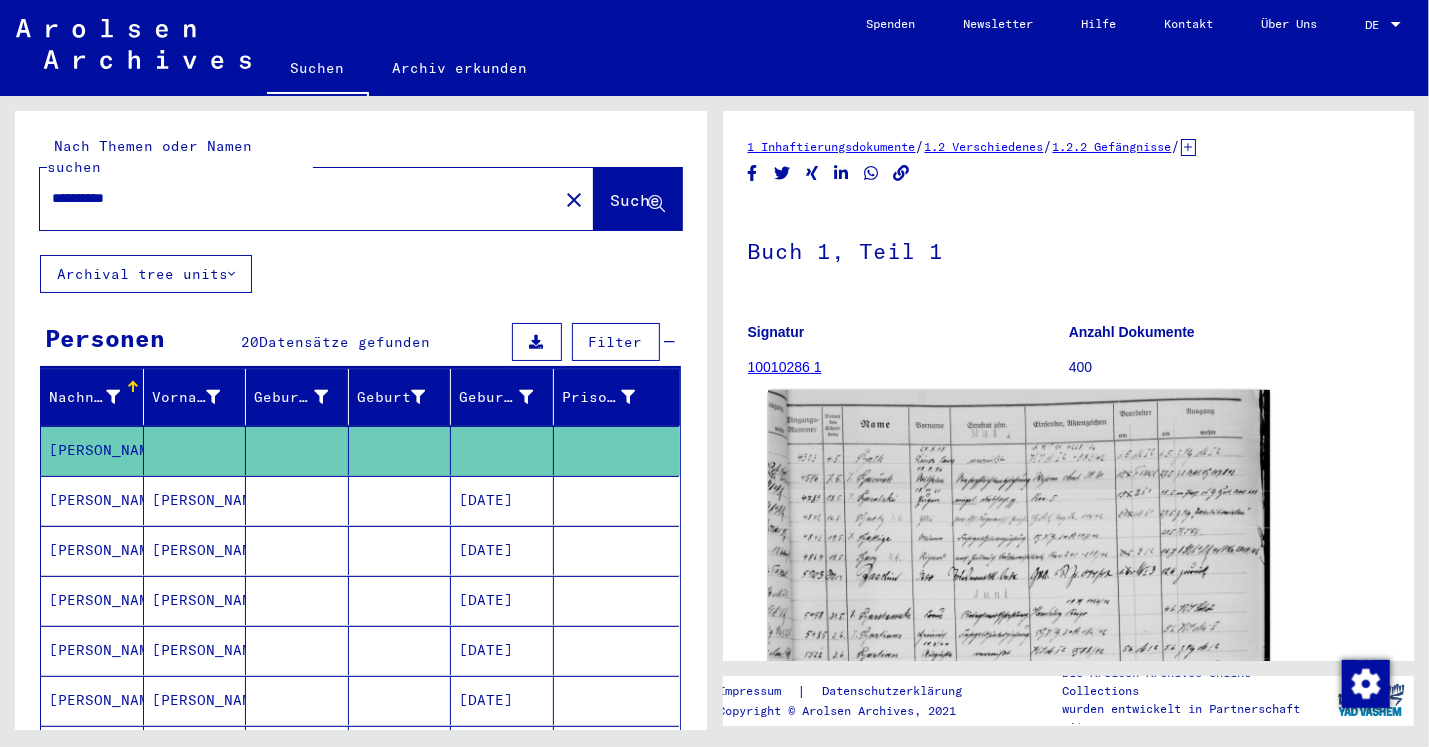 click 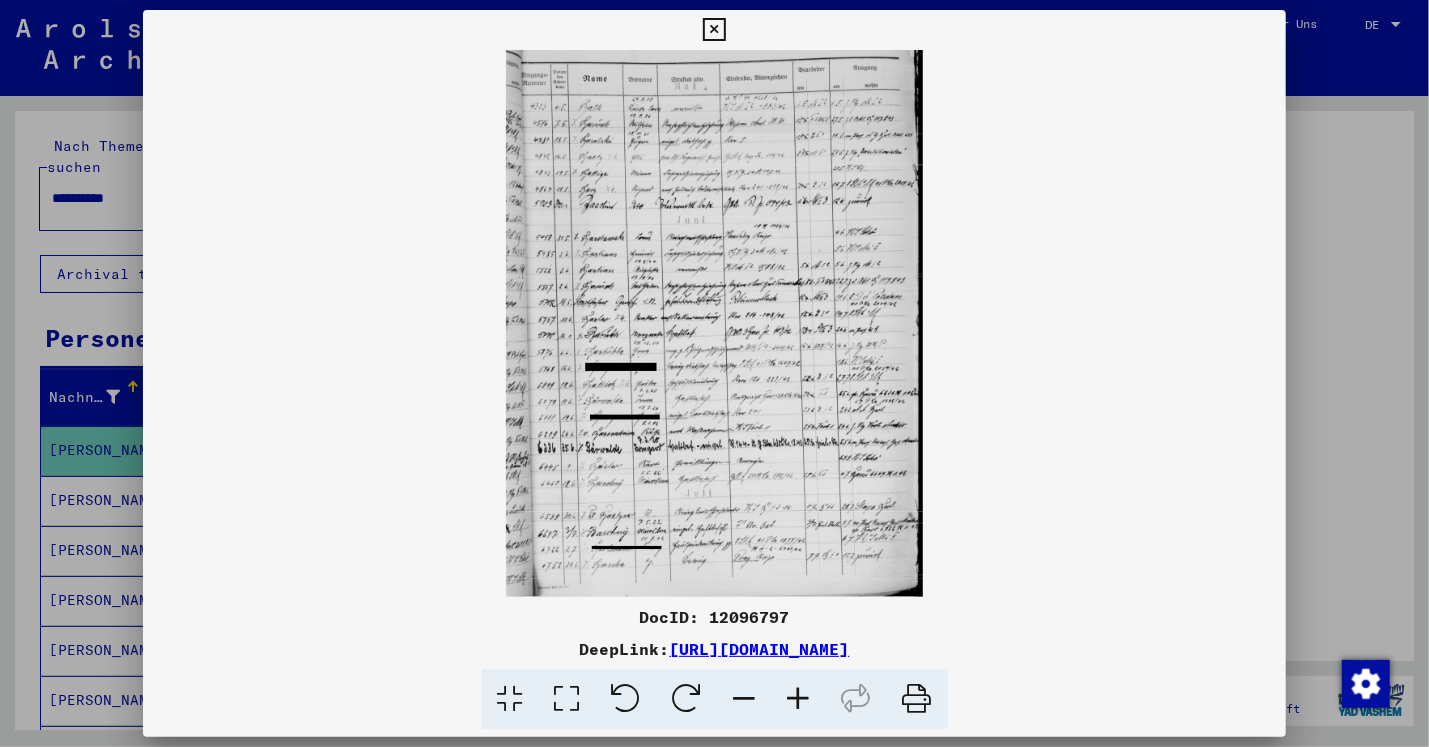 click at bounding box center (714, 30) 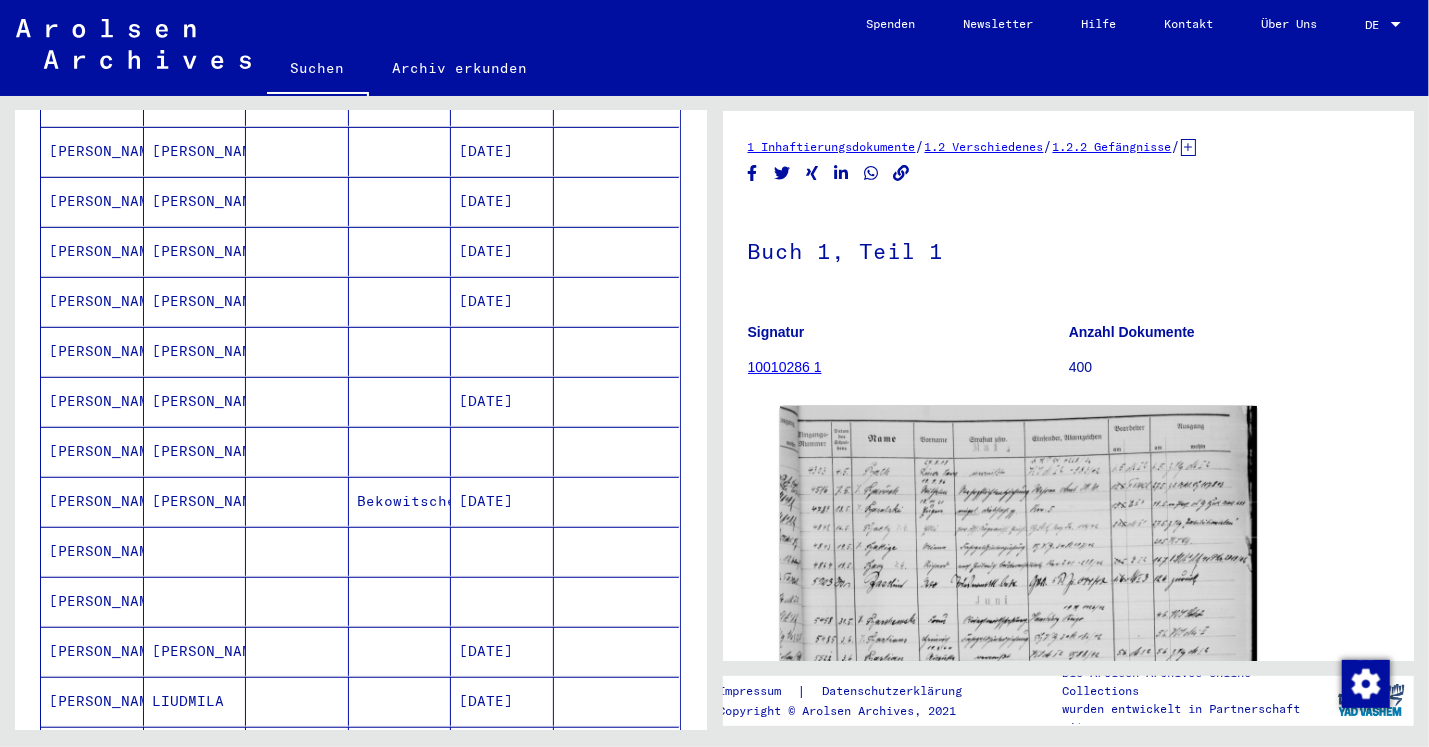 scroll, scrollTop: 457, scrollLeft: 0, axis: vertical 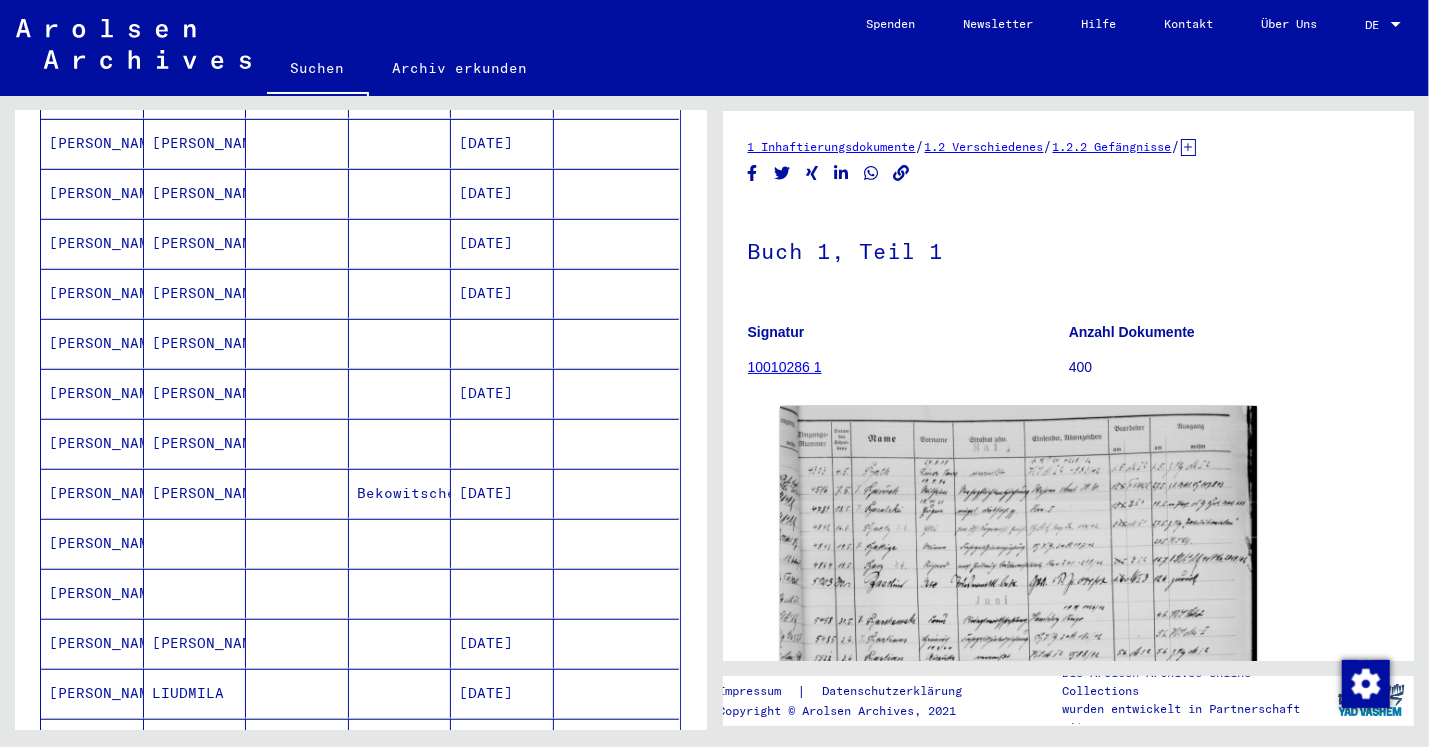 click on "[PERSON_NAME]" at bounding box center (195, 443) 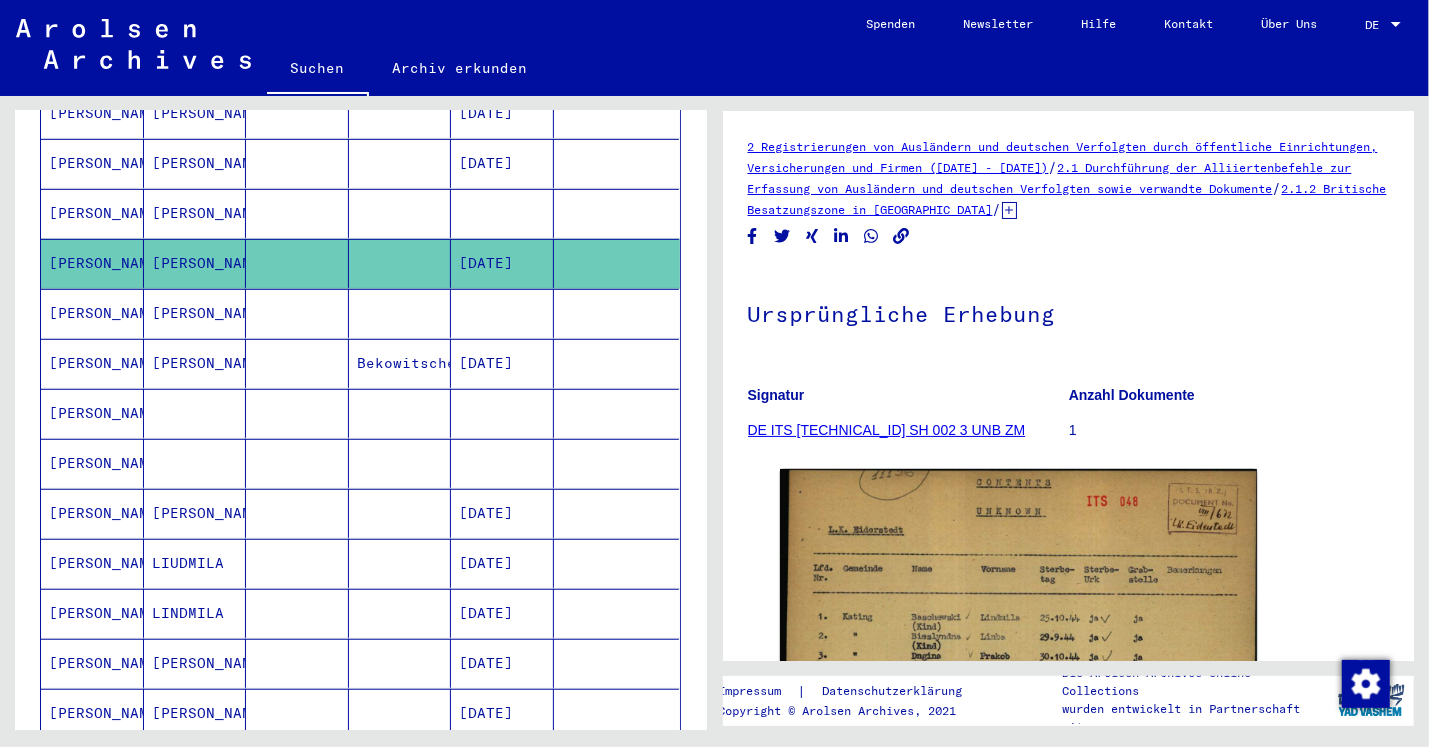 scroll, scrollTop: 605, scrollLeft: 0, axis: vertical 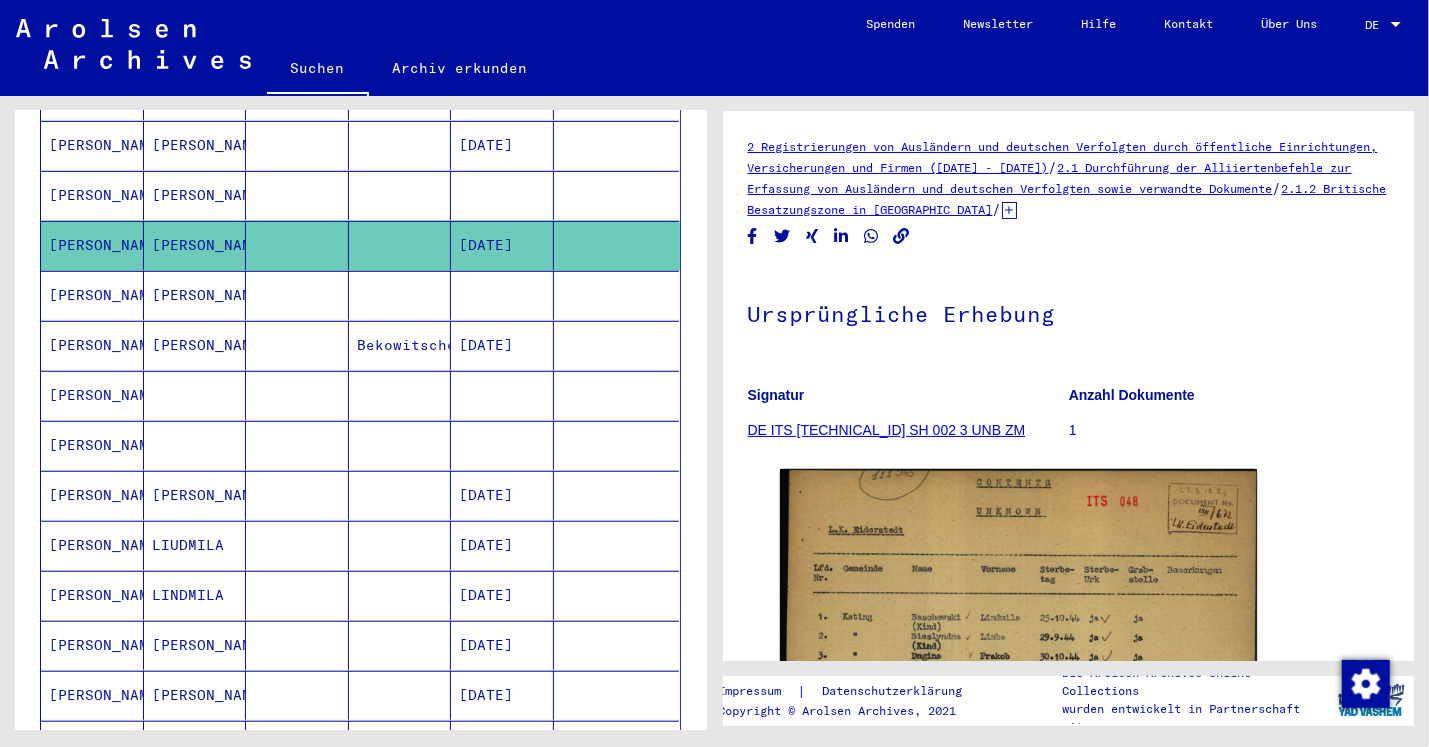 click at bounding box center [195, 445] 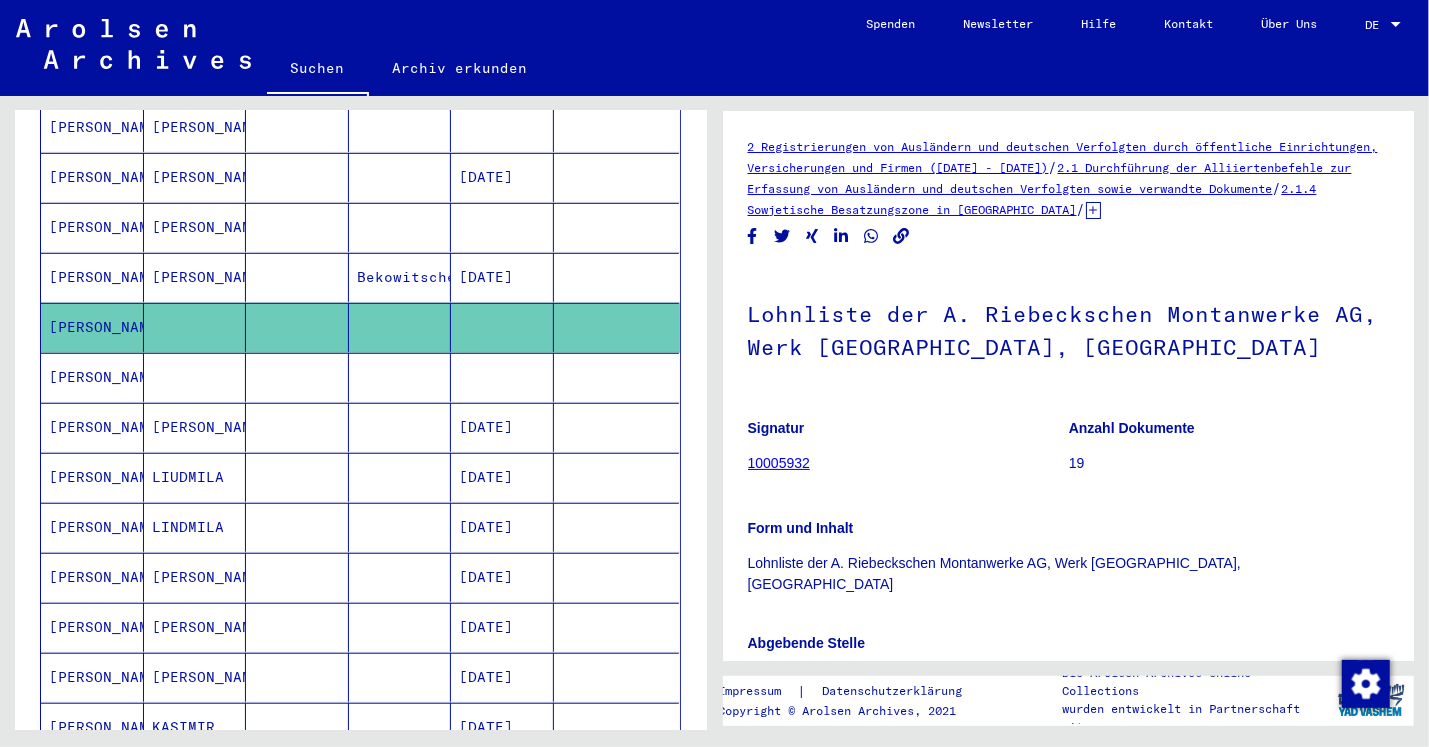 scroll, scrollTop: 679, scrollLeft: 0, axis: vertical 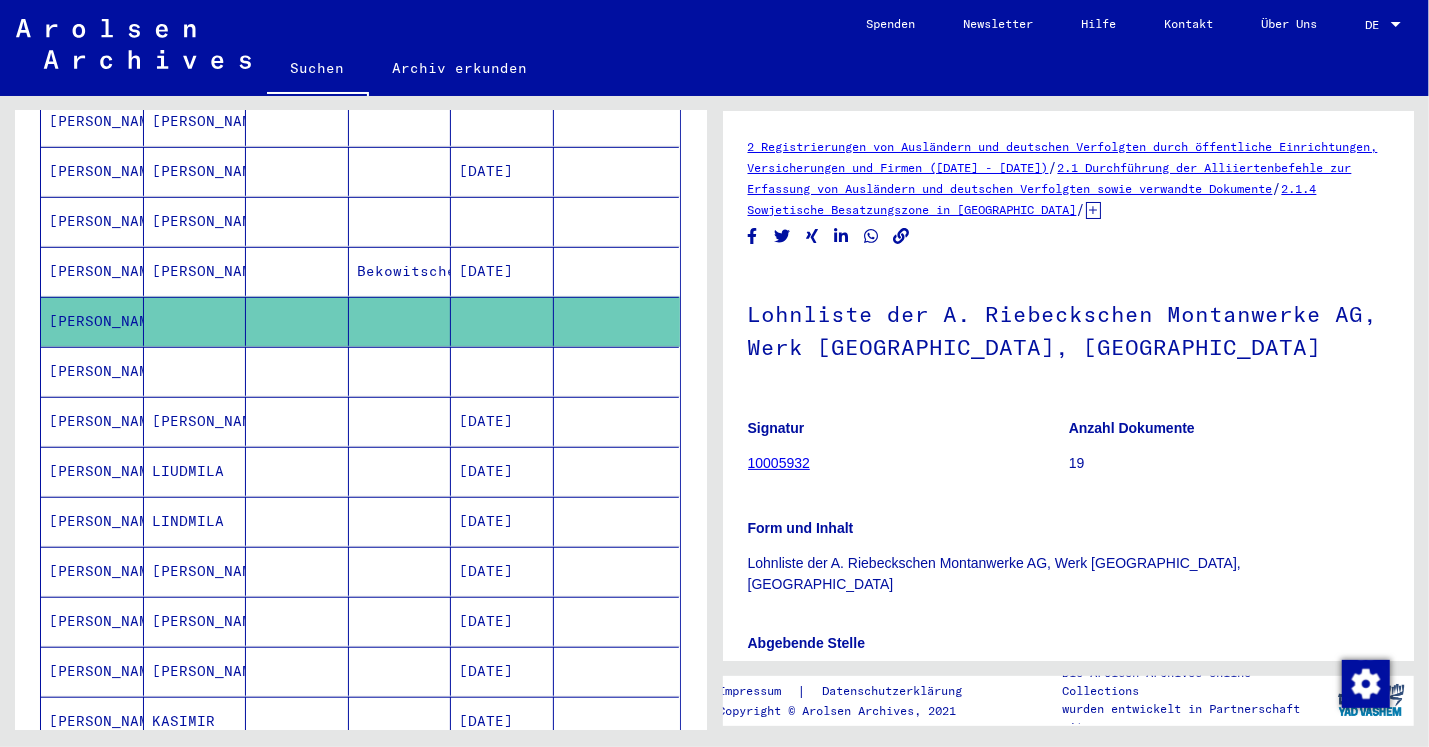 click at bounding box center [195, 421] 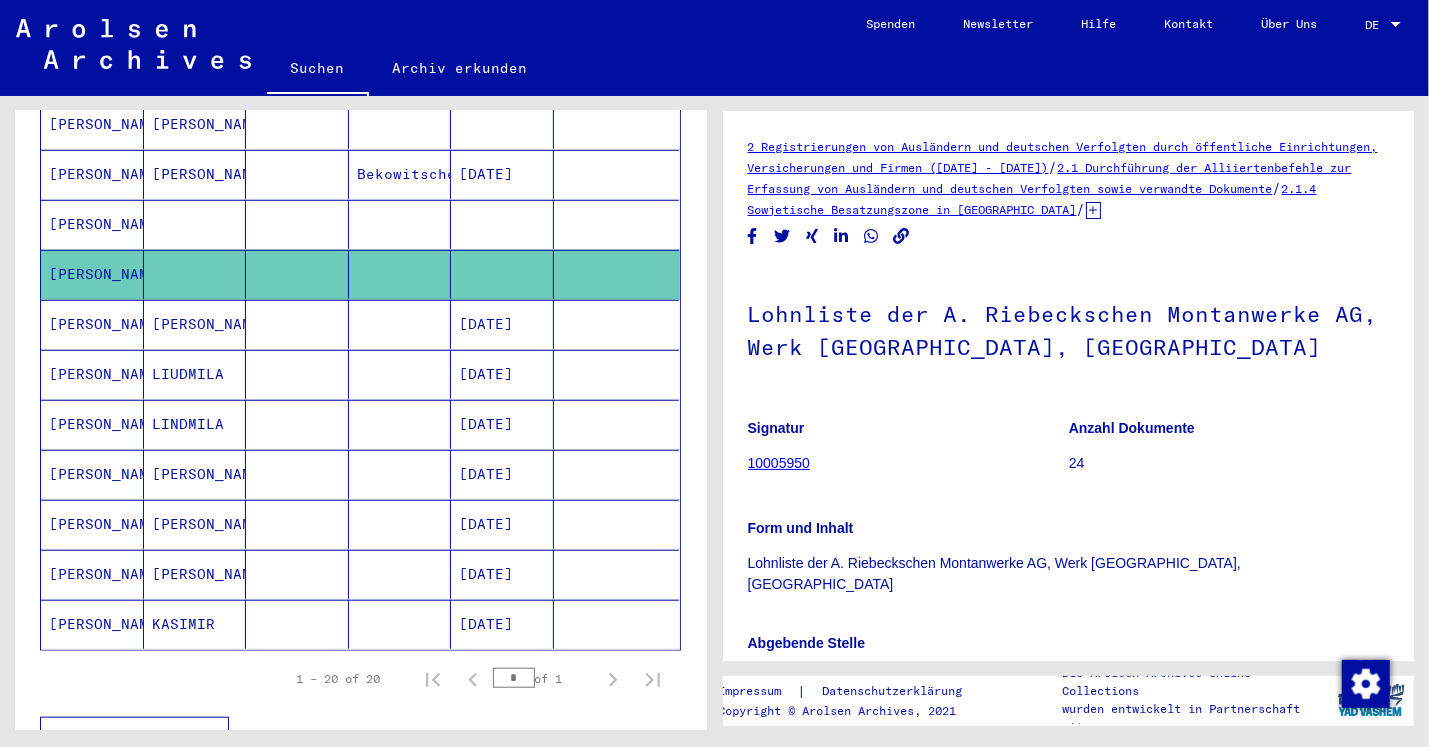 scroll, scrollTop: 777, scrollLeft: 0, axis: vertical 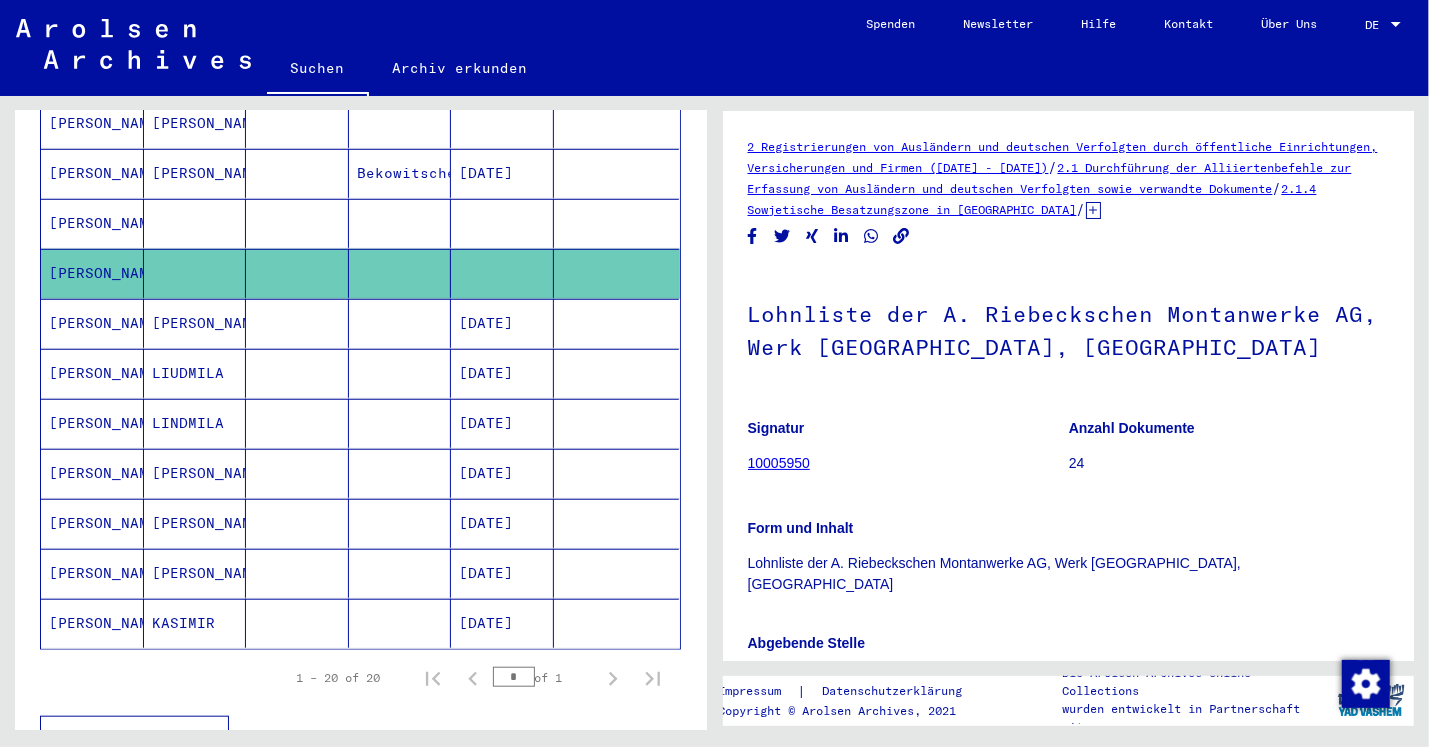 click on "LIUDMILA" at bounding box center [195, 423] 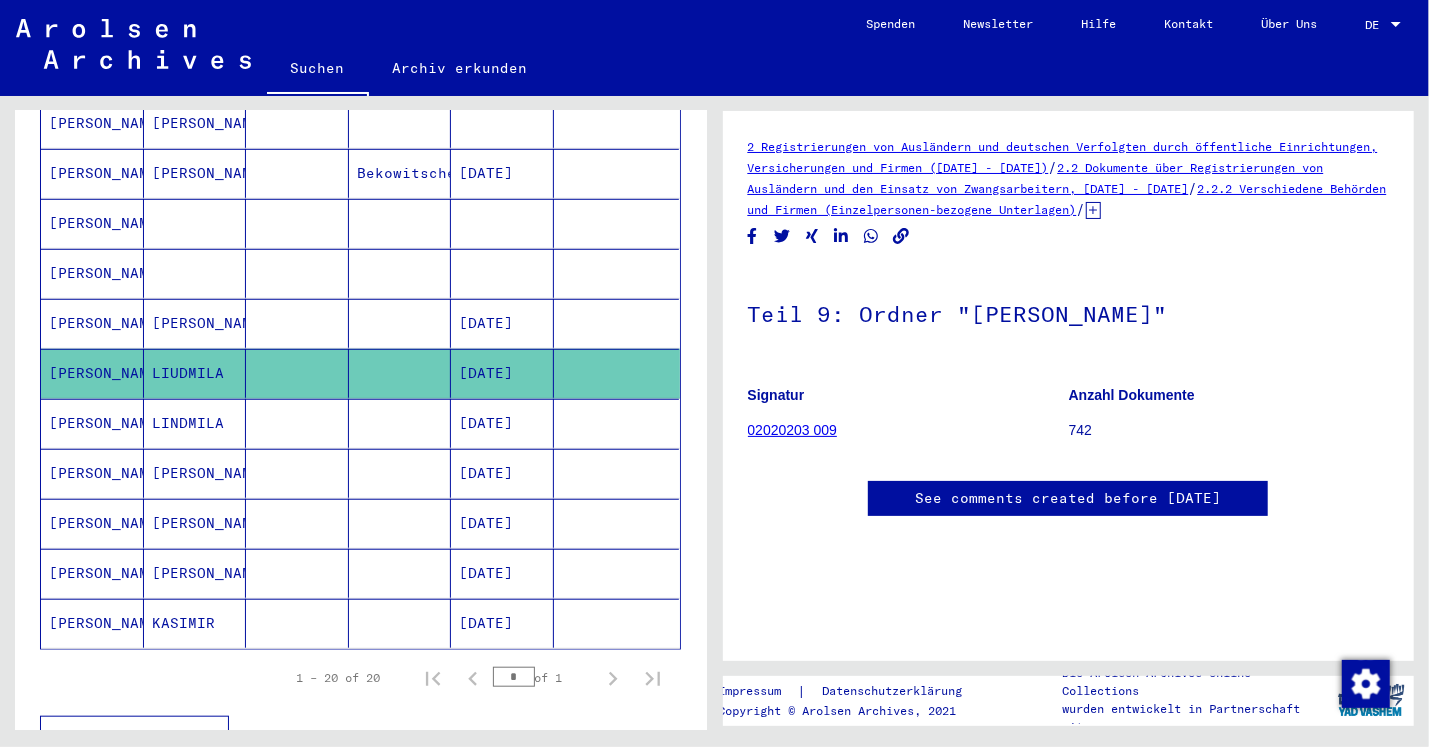 click on "LINDMILA" at bounding box center [195, 473] 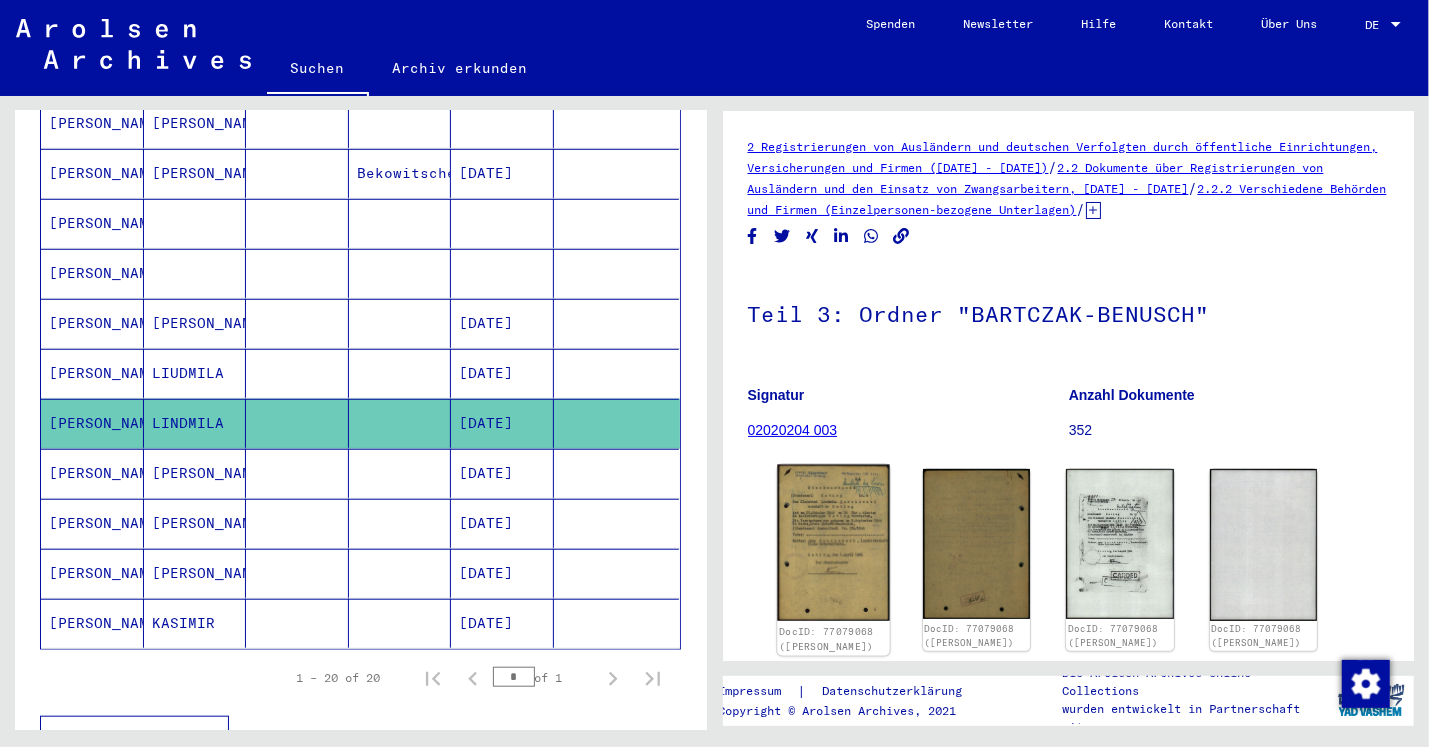 click 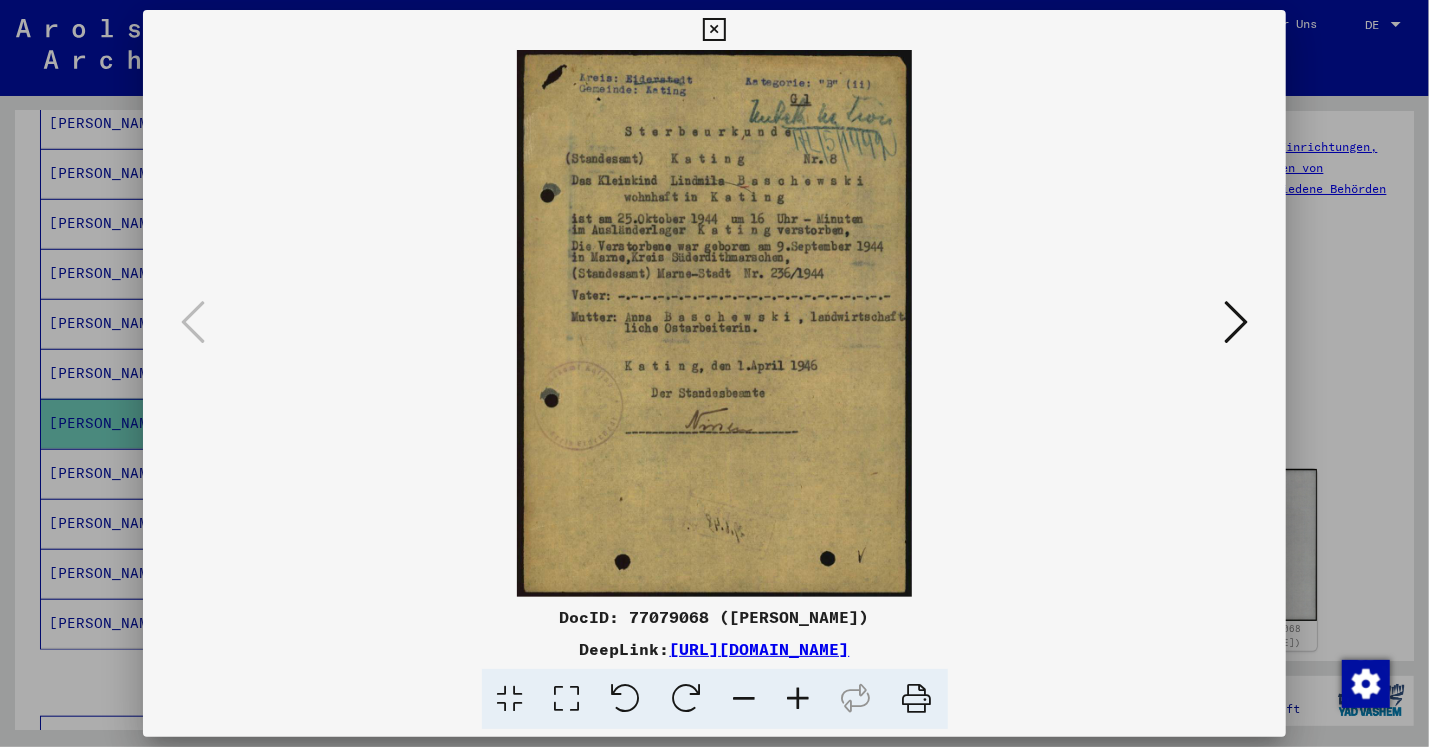 click at bounding box center [1236, 322] 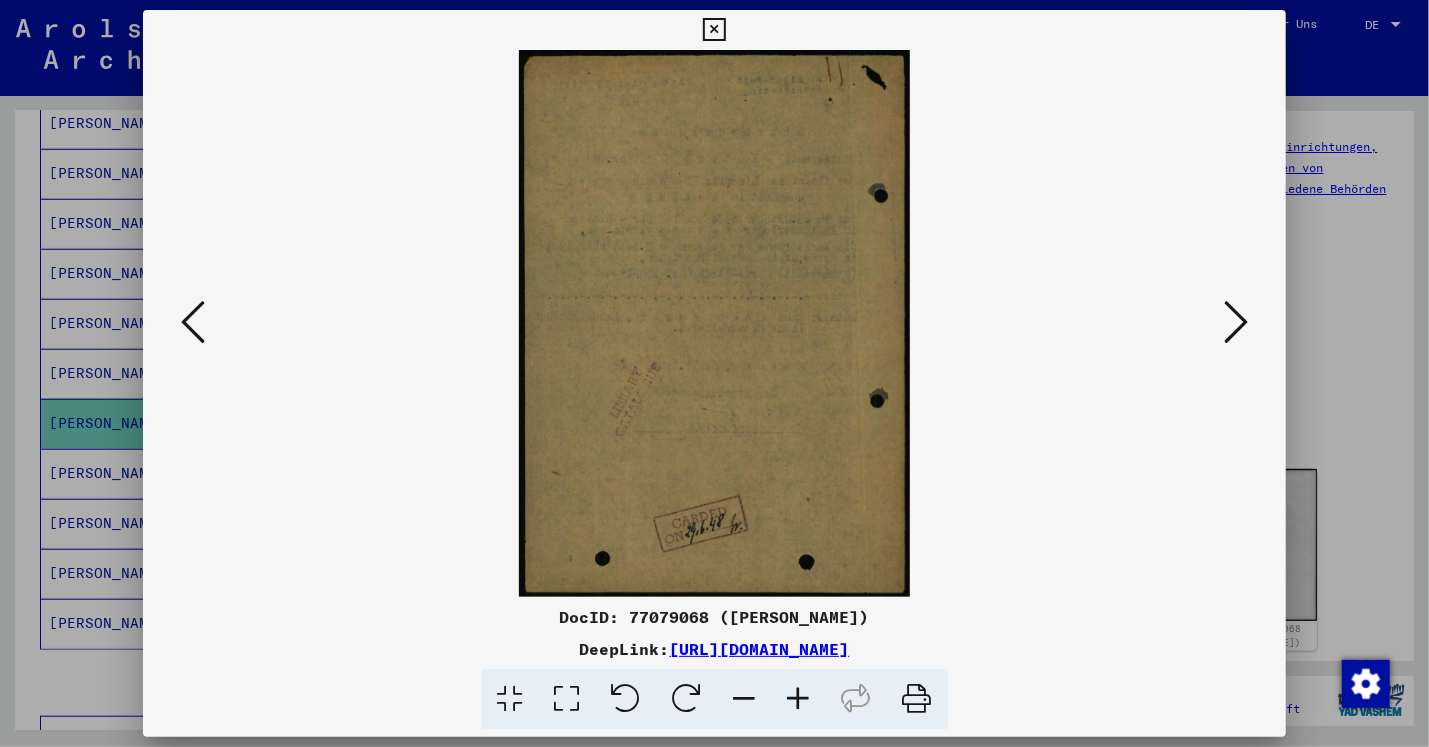 click at bounding box center (1236, 322) 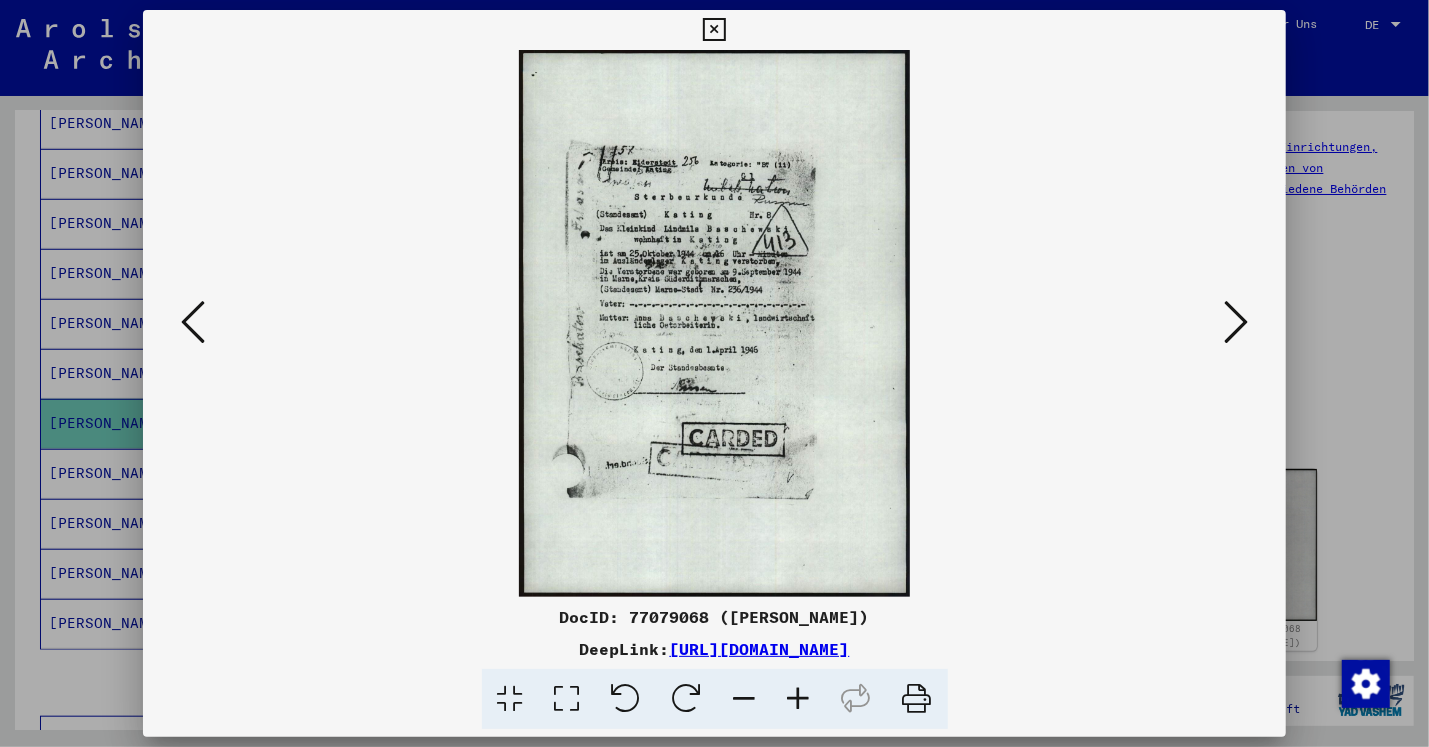 click at bounding box center (1236, 322) 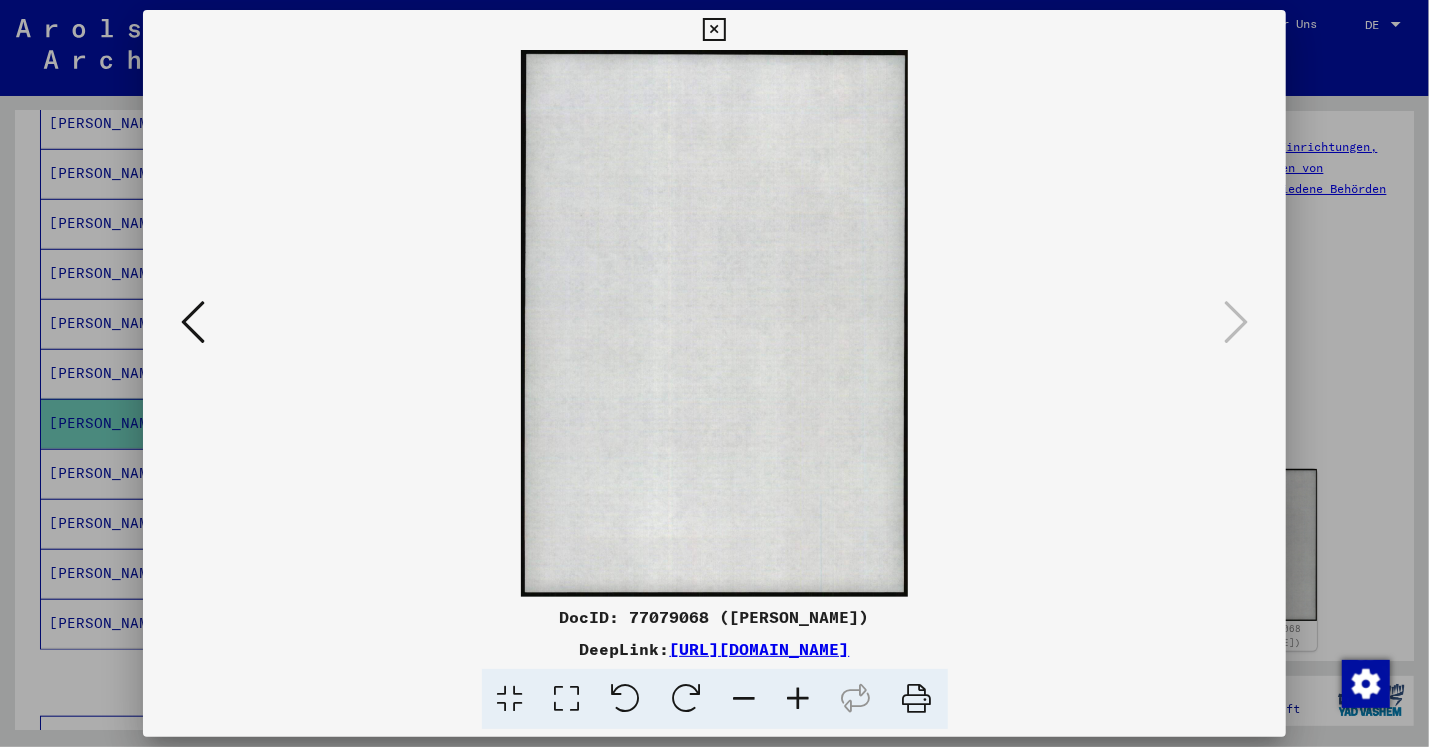 click at bounding box center (714, 30) 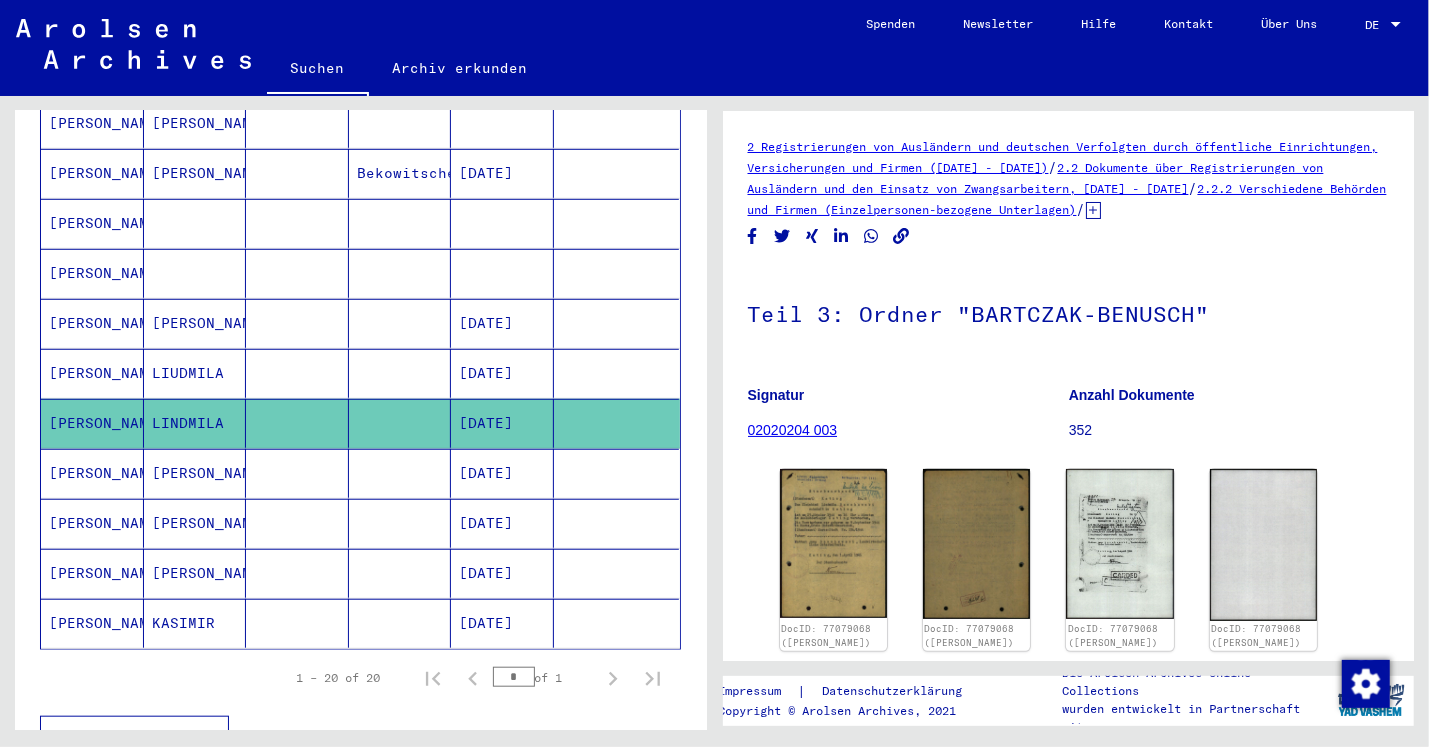 click on "[PERSON_NAME]" at bounding box center [195, 523] 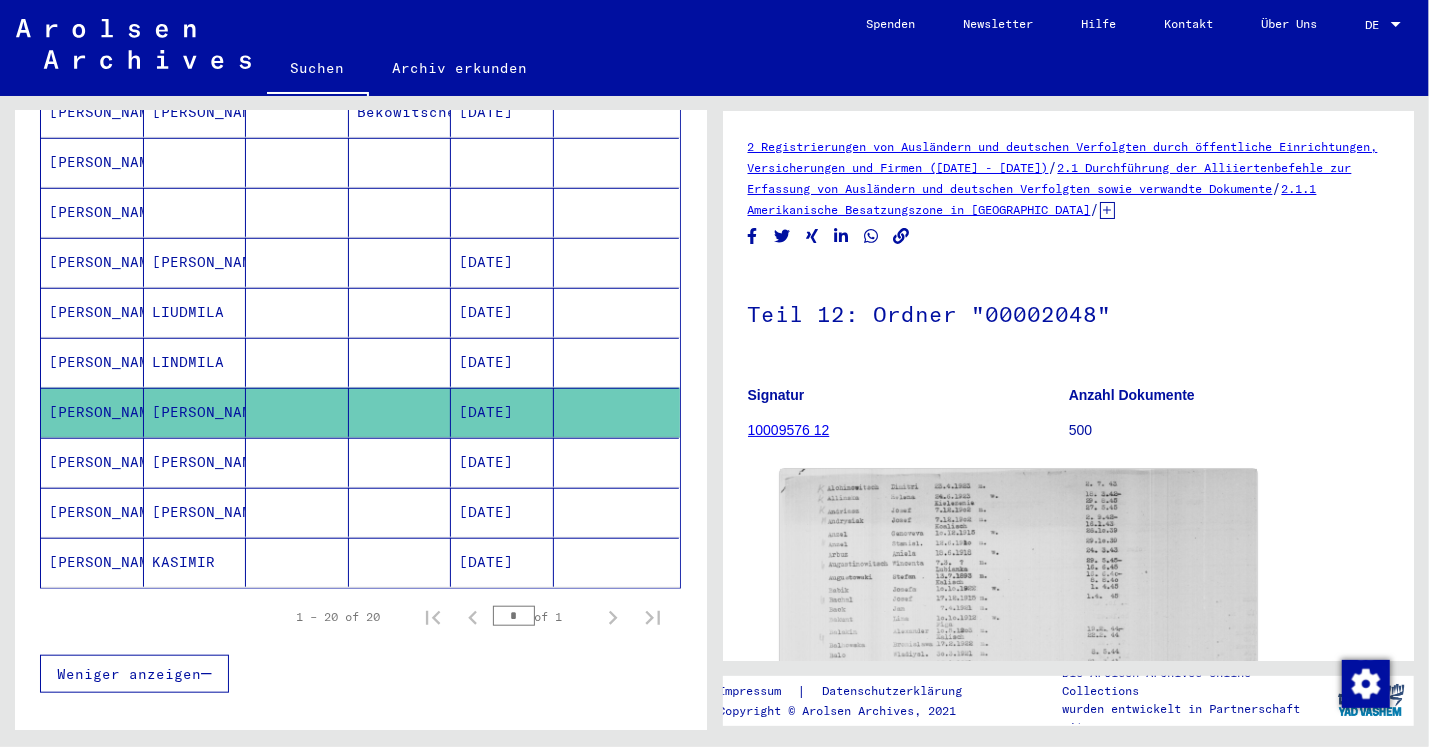 scroll, scrollTop: 853, scrollLeft: 0, axis: vertical 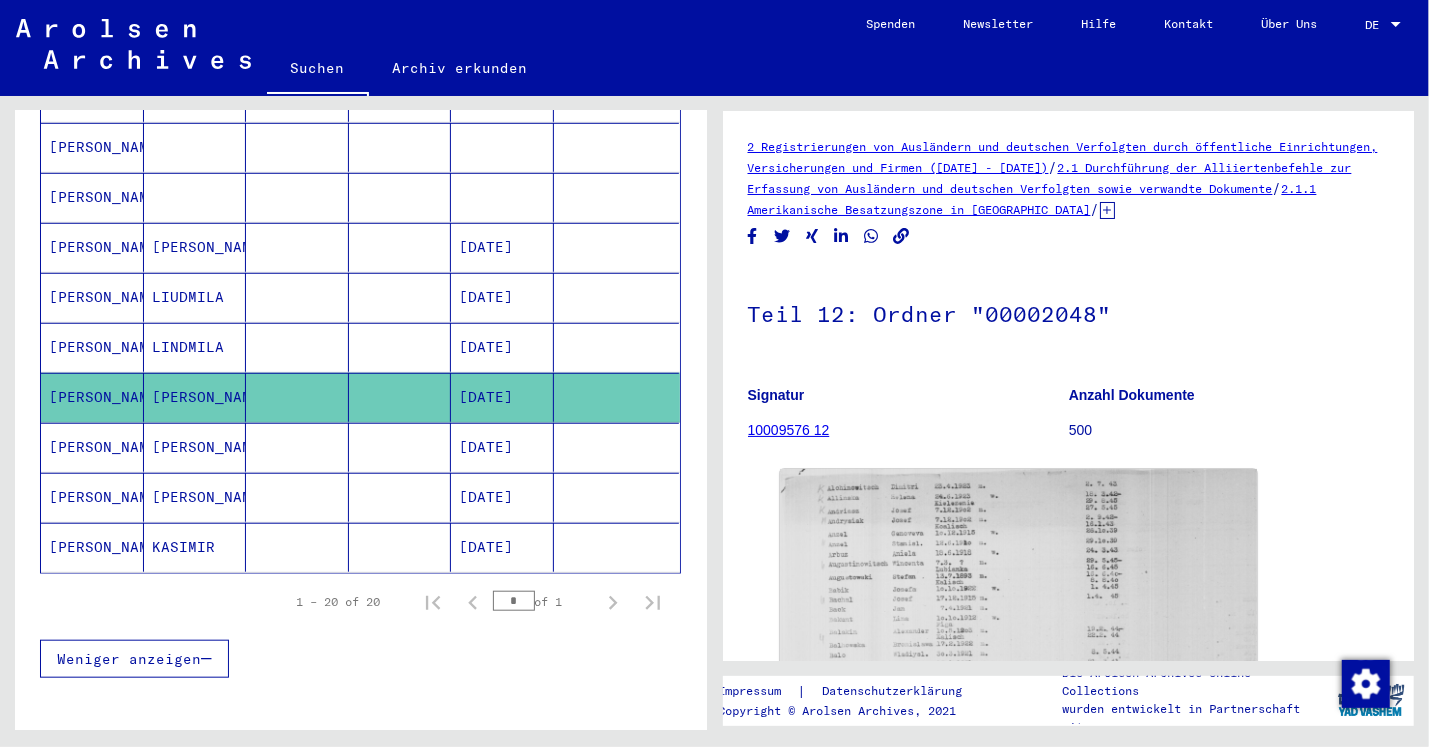 click on "KASIMIR" 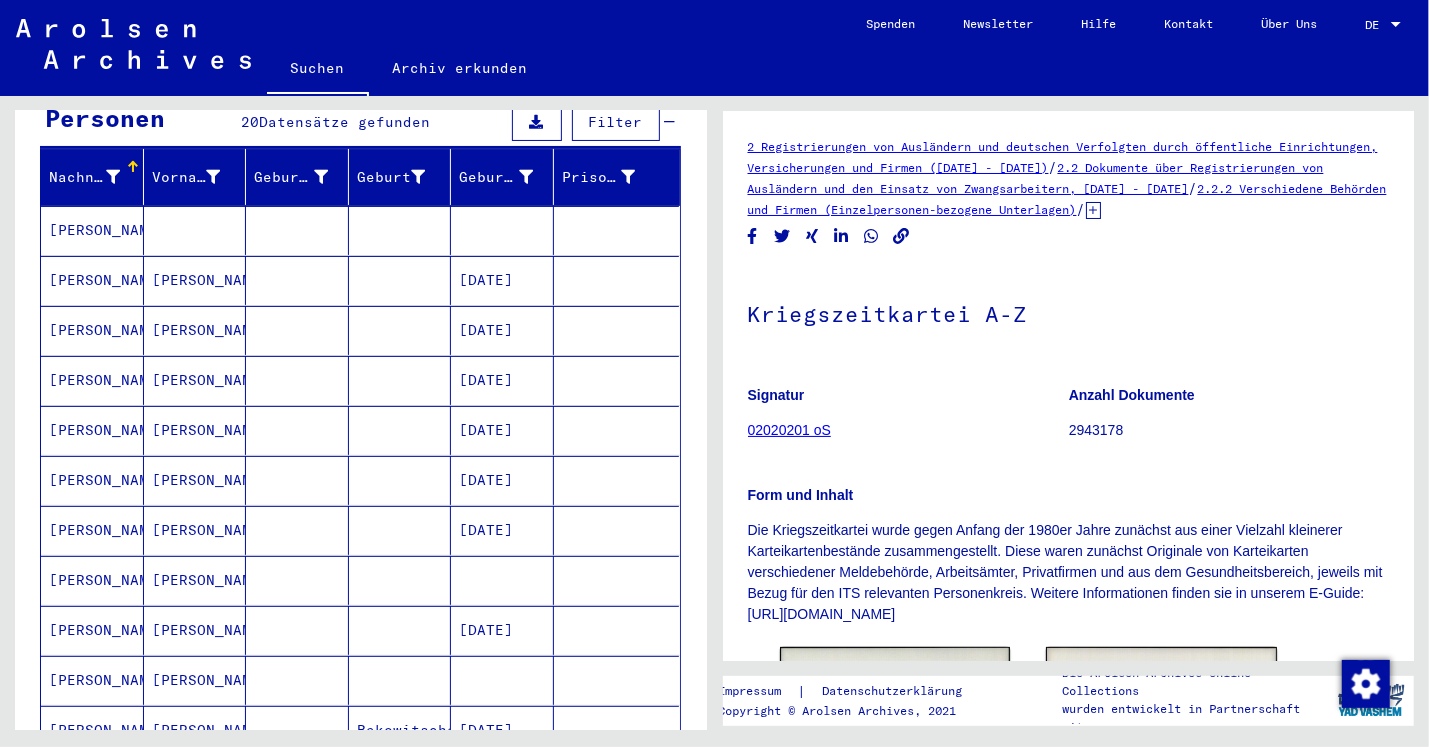 scroll, scrollTop: 157, scrollLeft: 0, axis: vertical 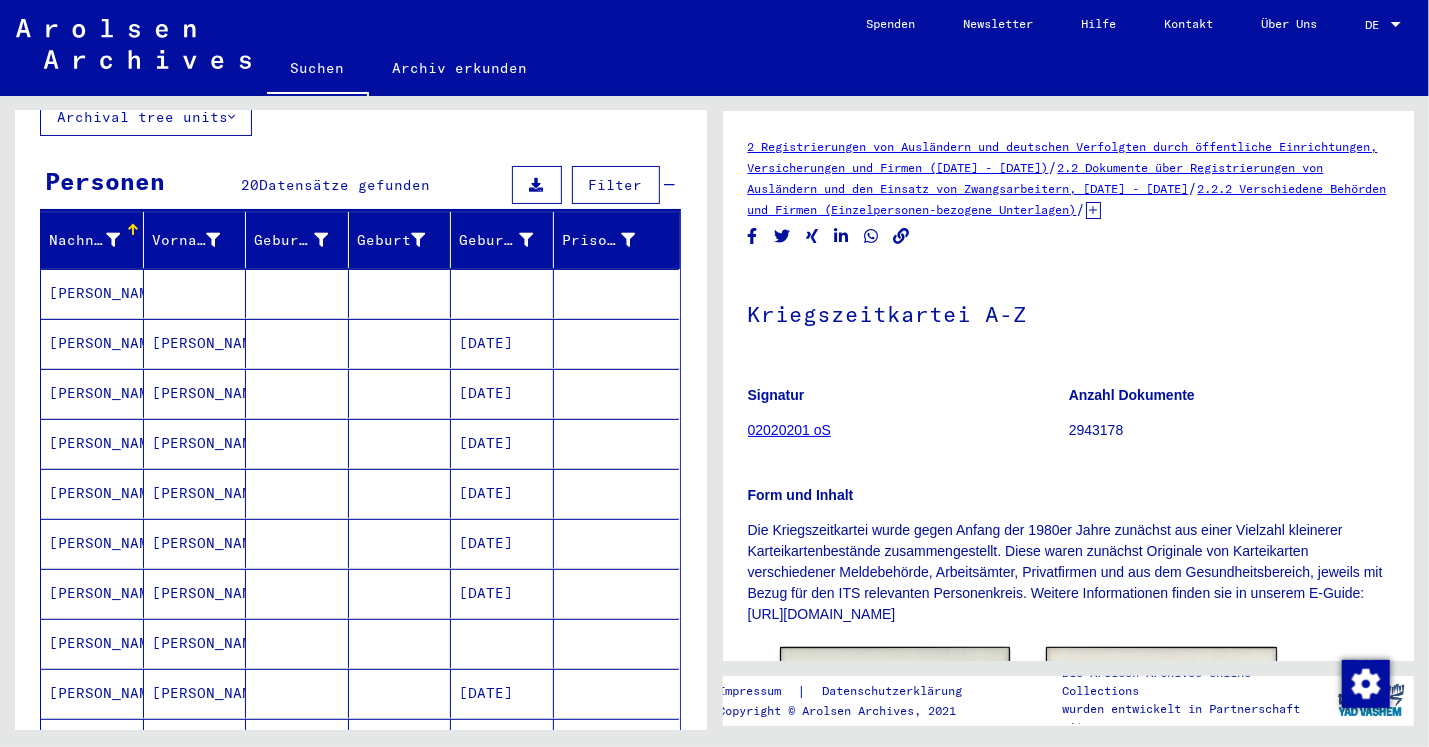 click on "[PERSON_NAME]" at bounding box center (92, 343) 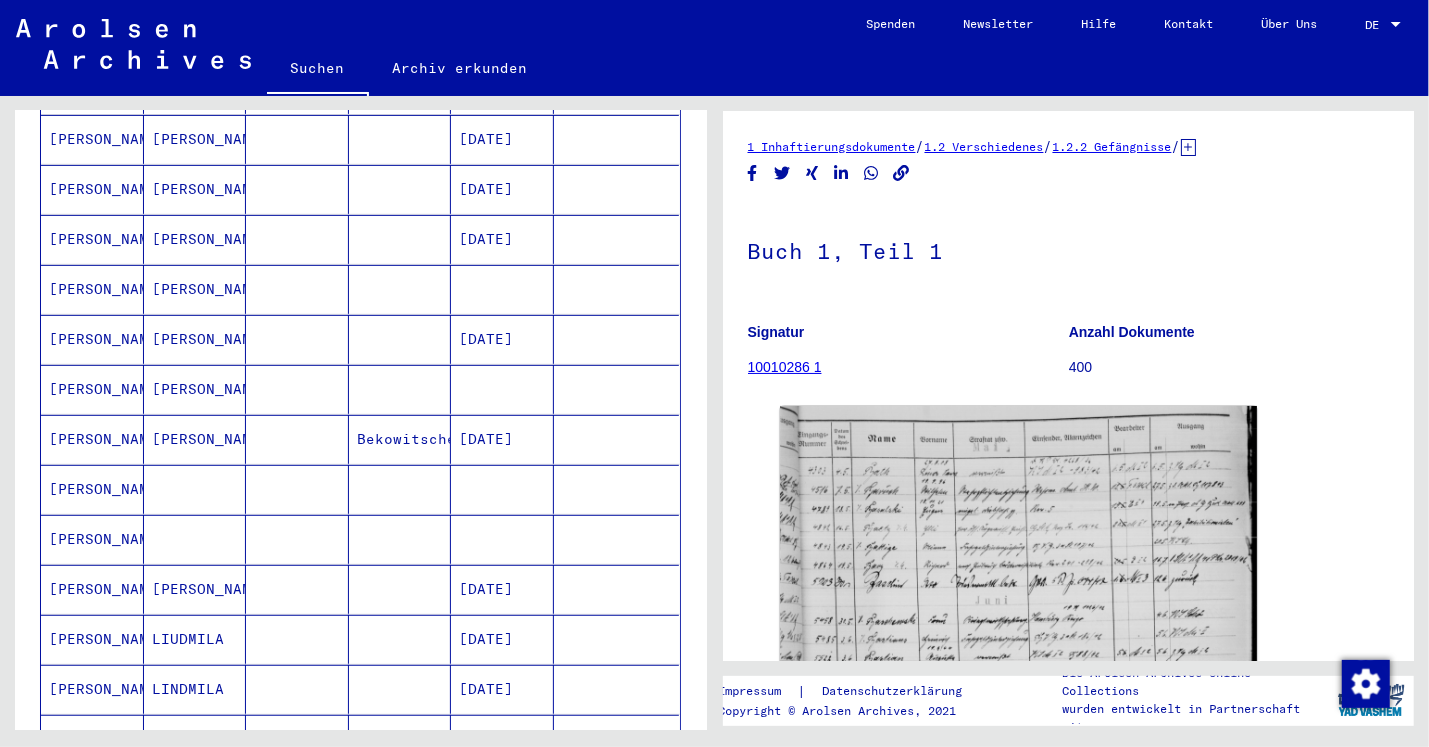 scroll, scrollTop: 514, scrollLeft: 0, axis: vertical 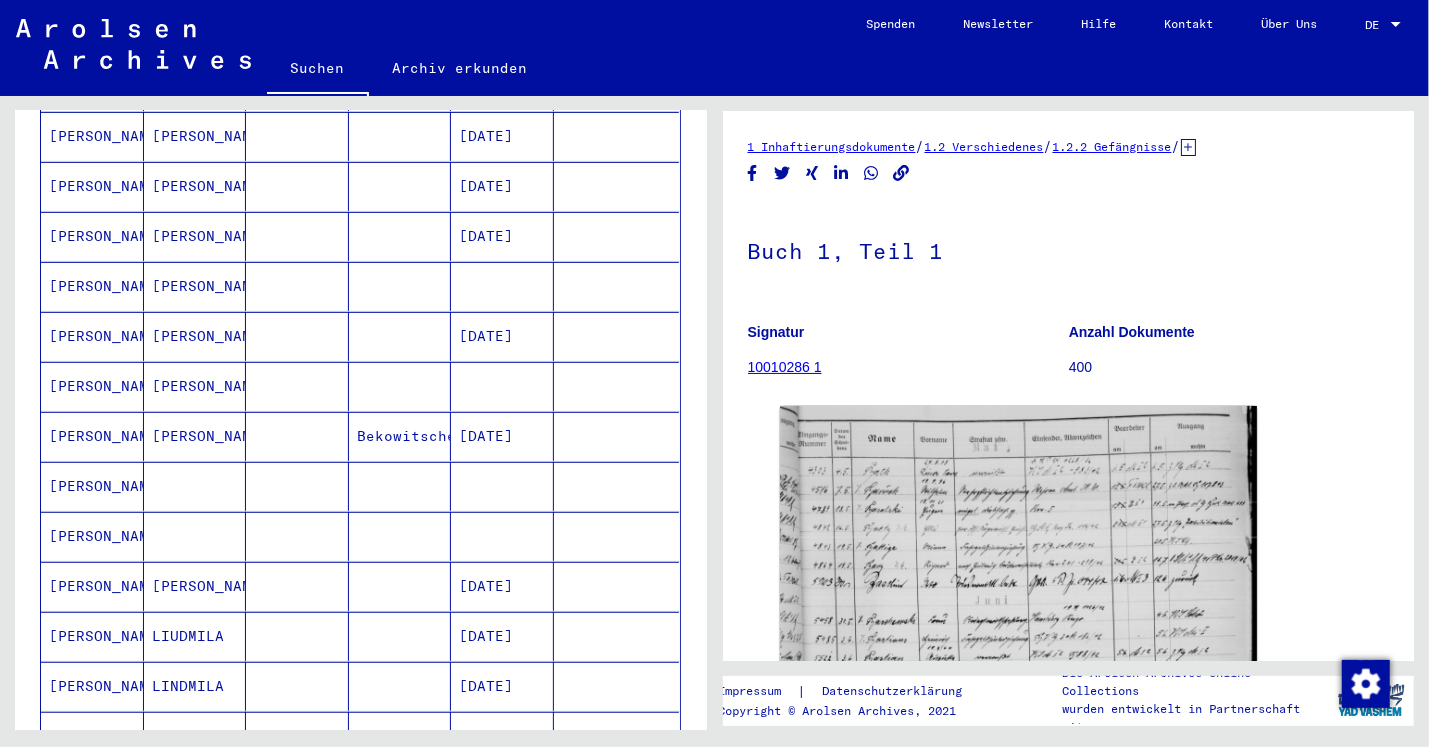 click on "[PERSON_NAME]" at bounding box center [92, 536] 